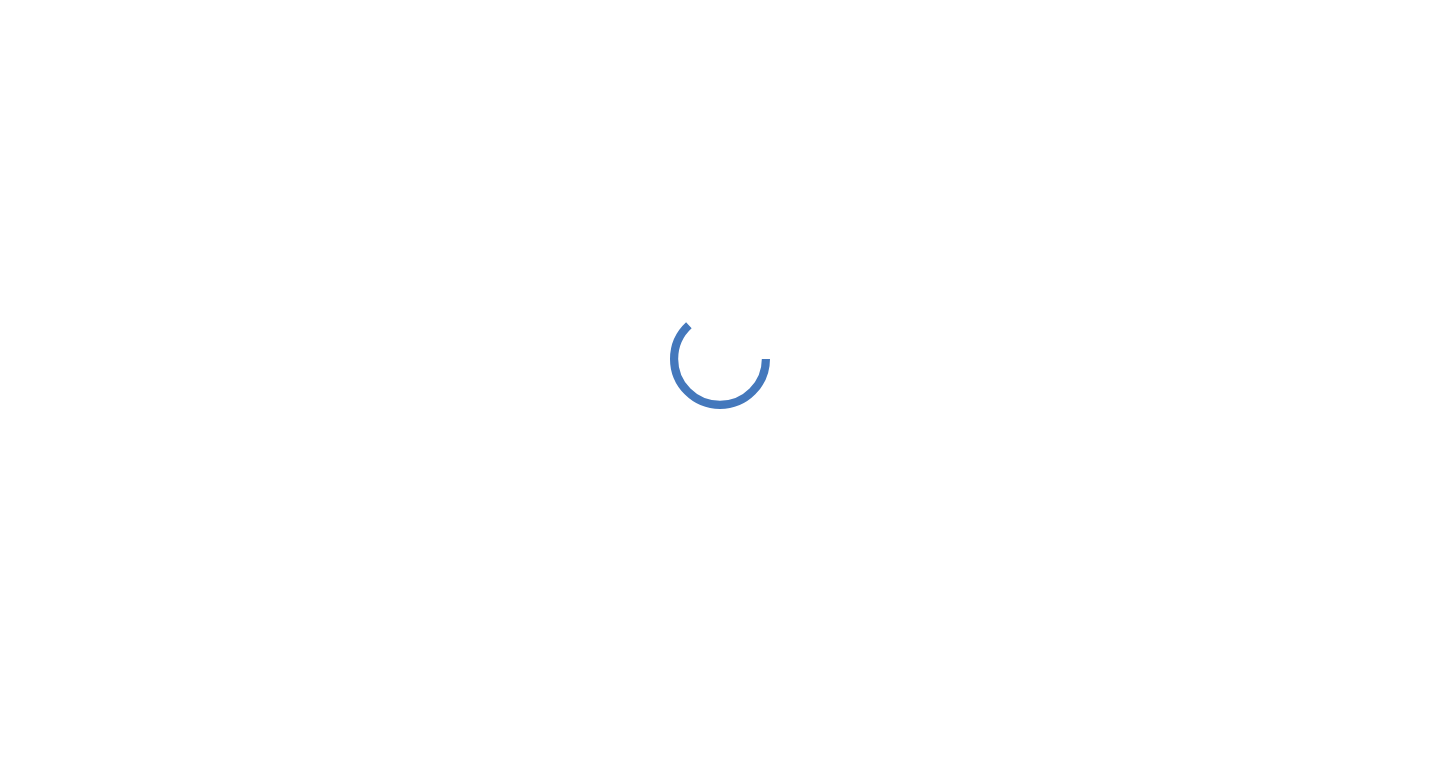 scroll, scrollTop: 0, scrollLeft: 0, axis: both 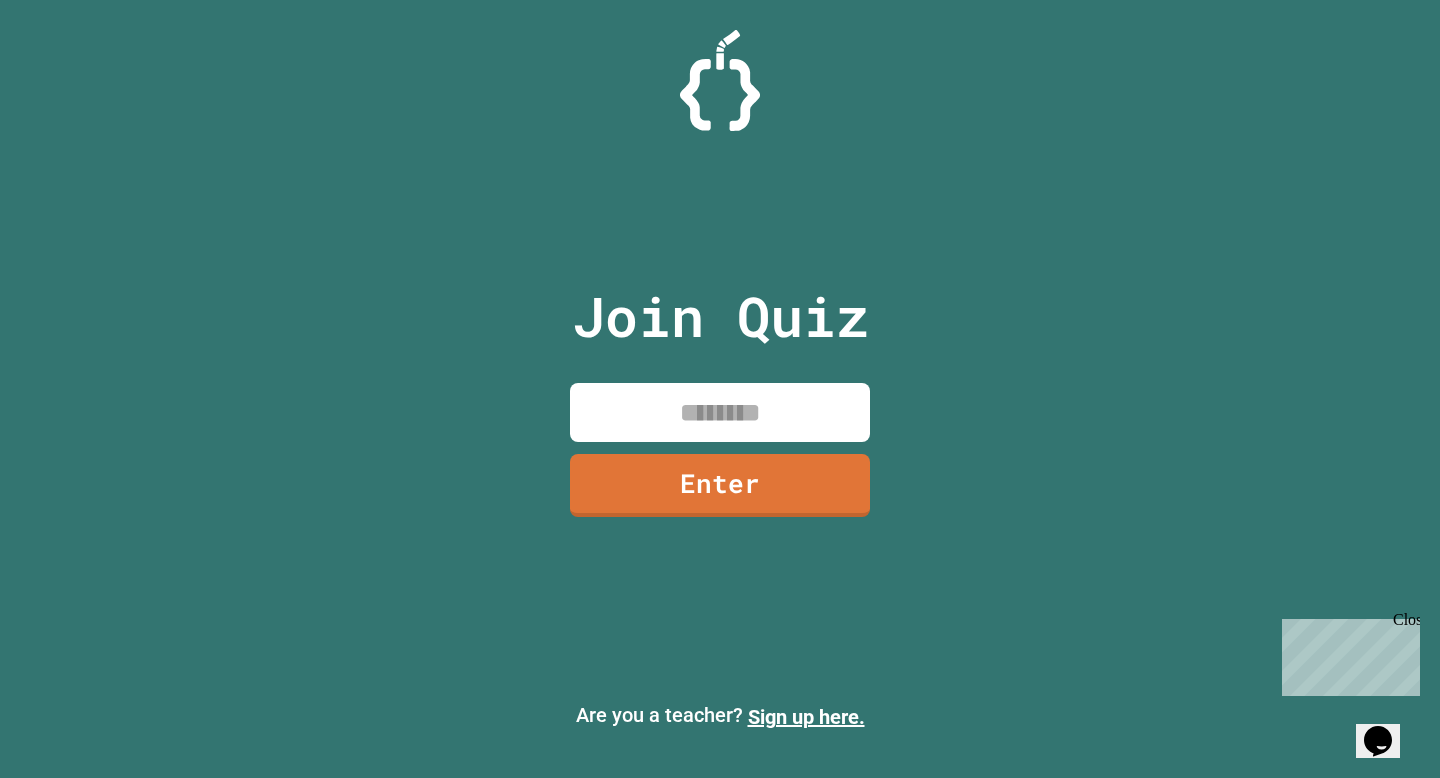 click at bounding box center (720, 412) 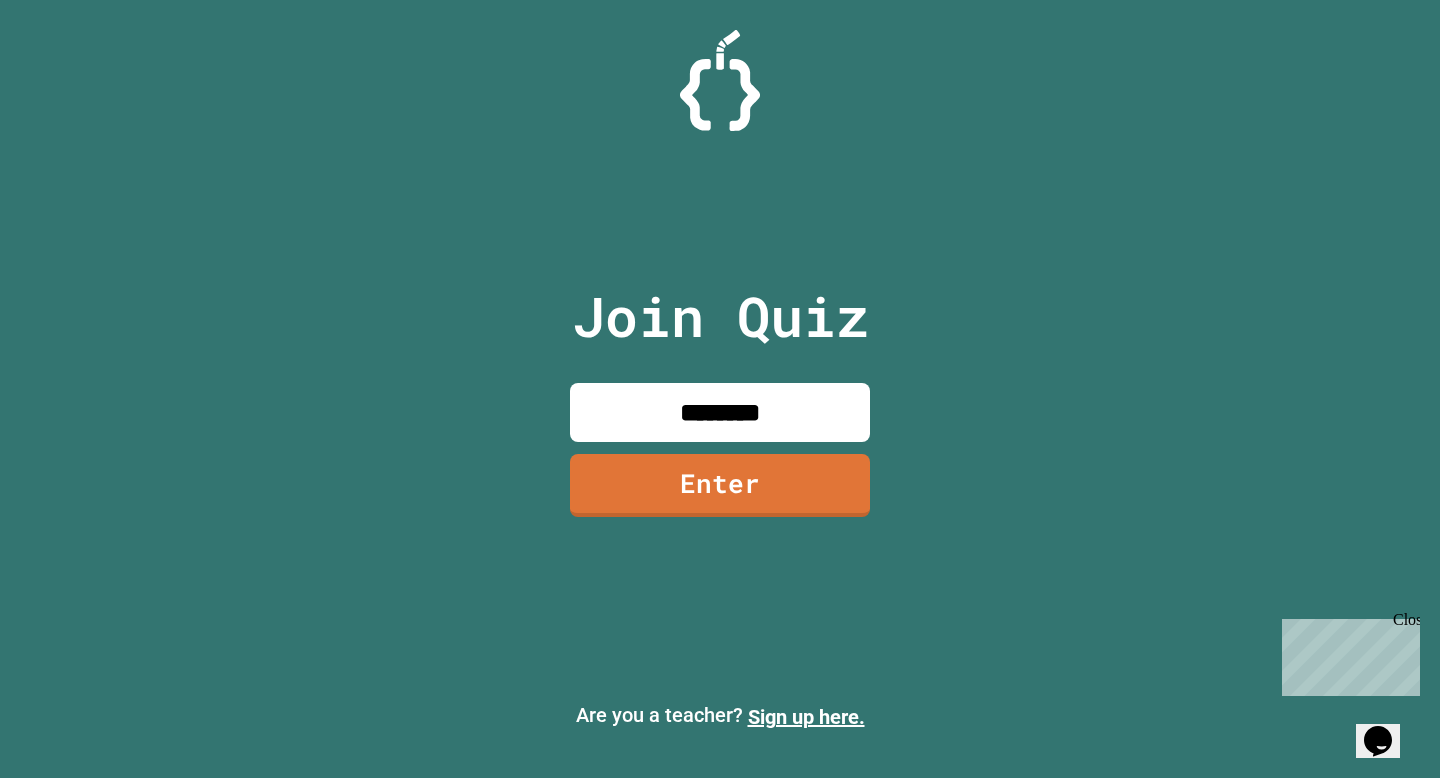 type on "********" 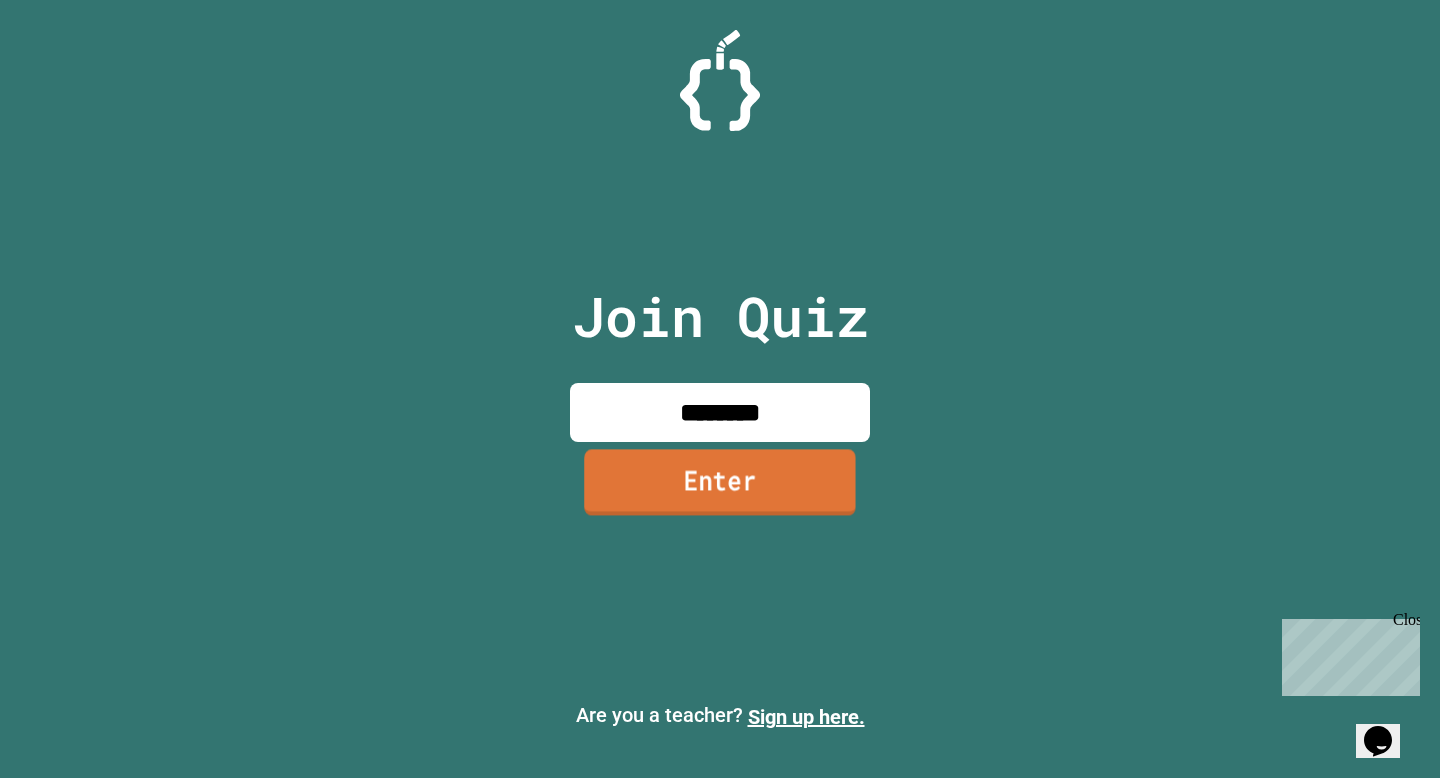 click on "Enter" at bounding box center [720, 483] 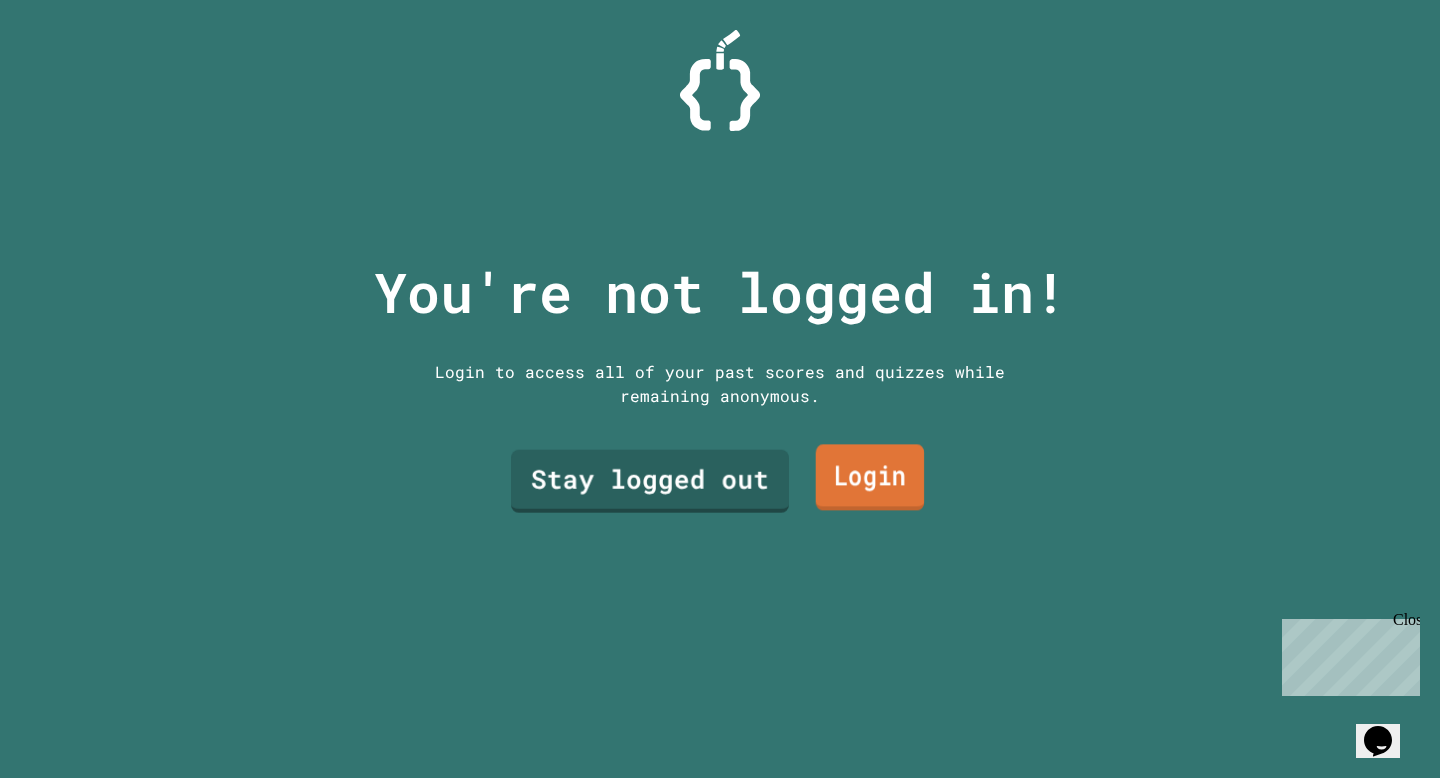 click on "Login" at bounding box center (870, 477) 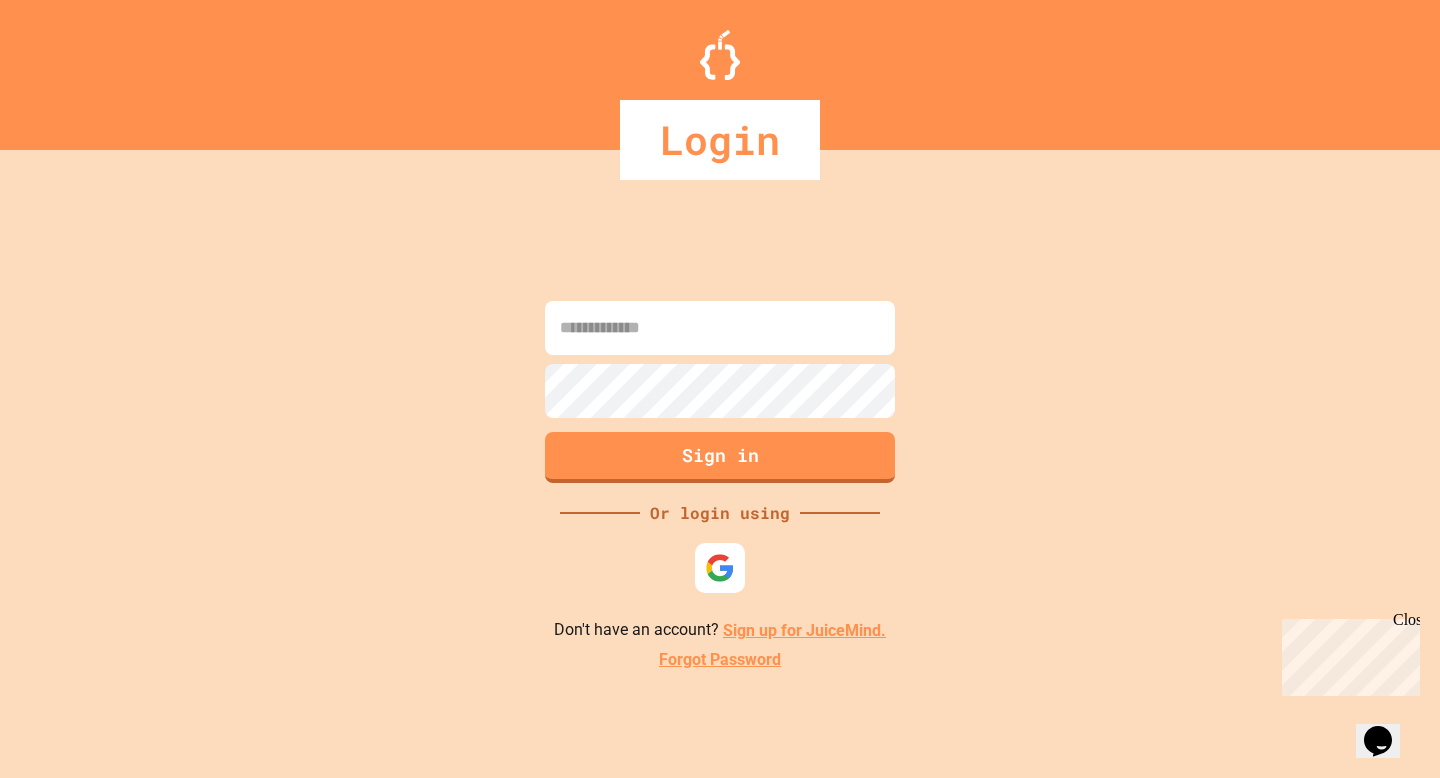 click on "Sign up for JuiceMind." at bounding box center (804, 630) 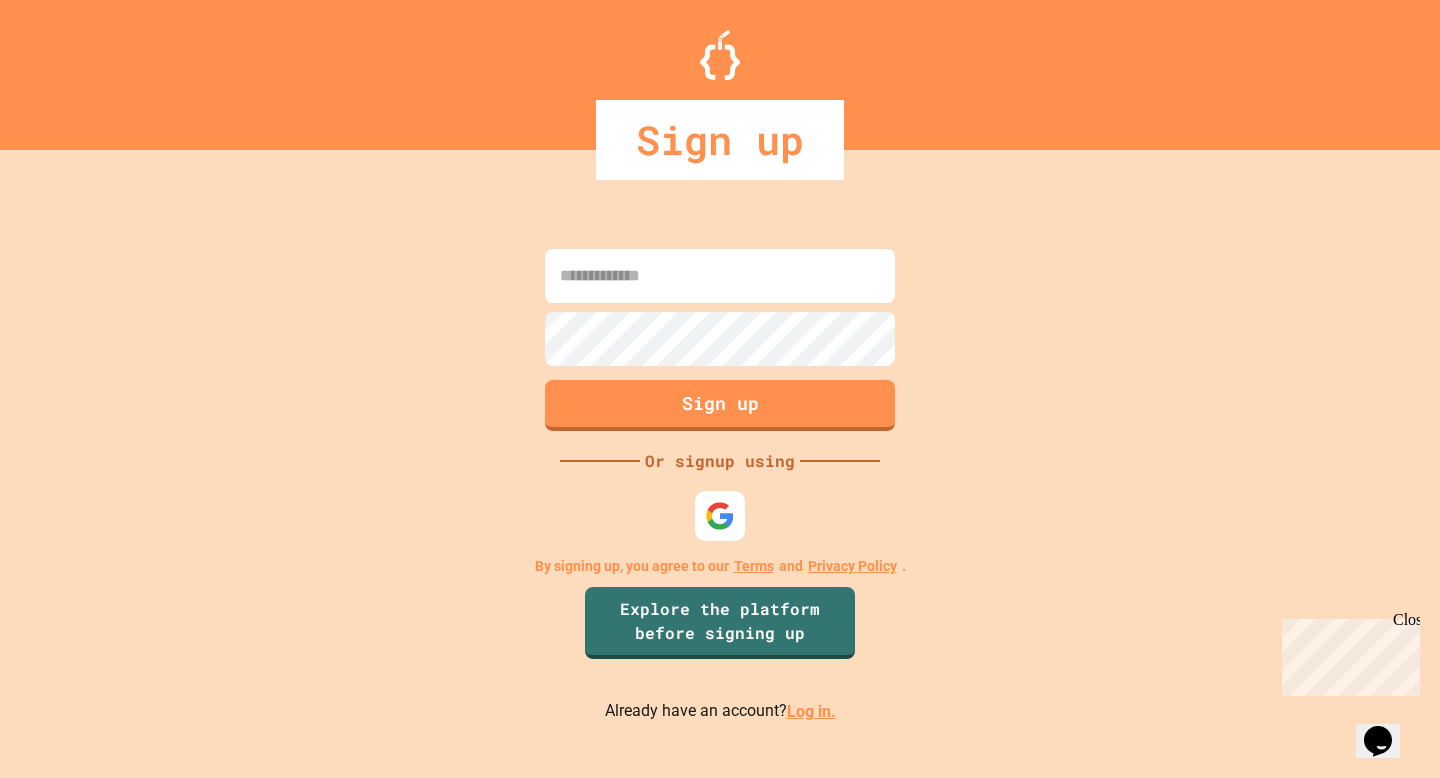 click at bounding box center [720, 276] 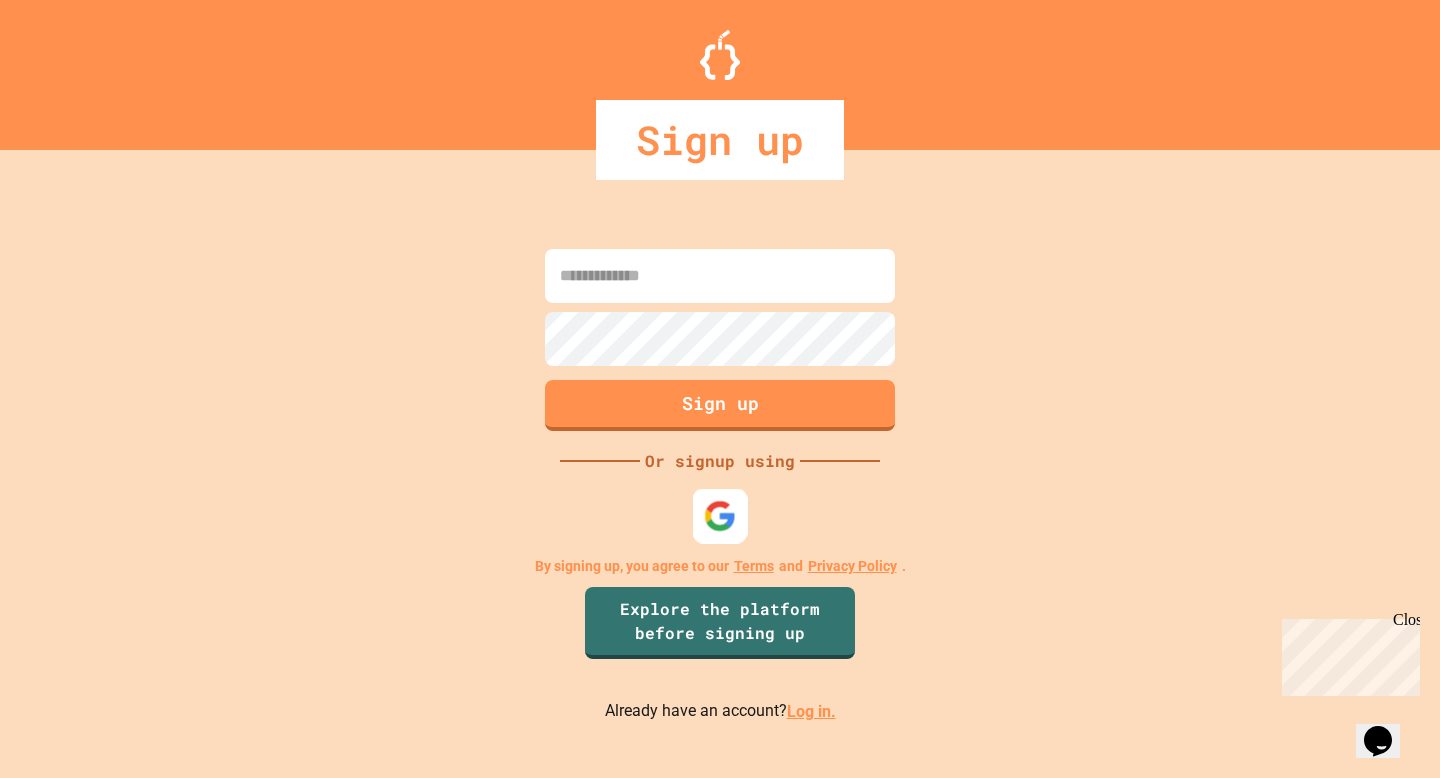 click at bounding box center (720, 516) 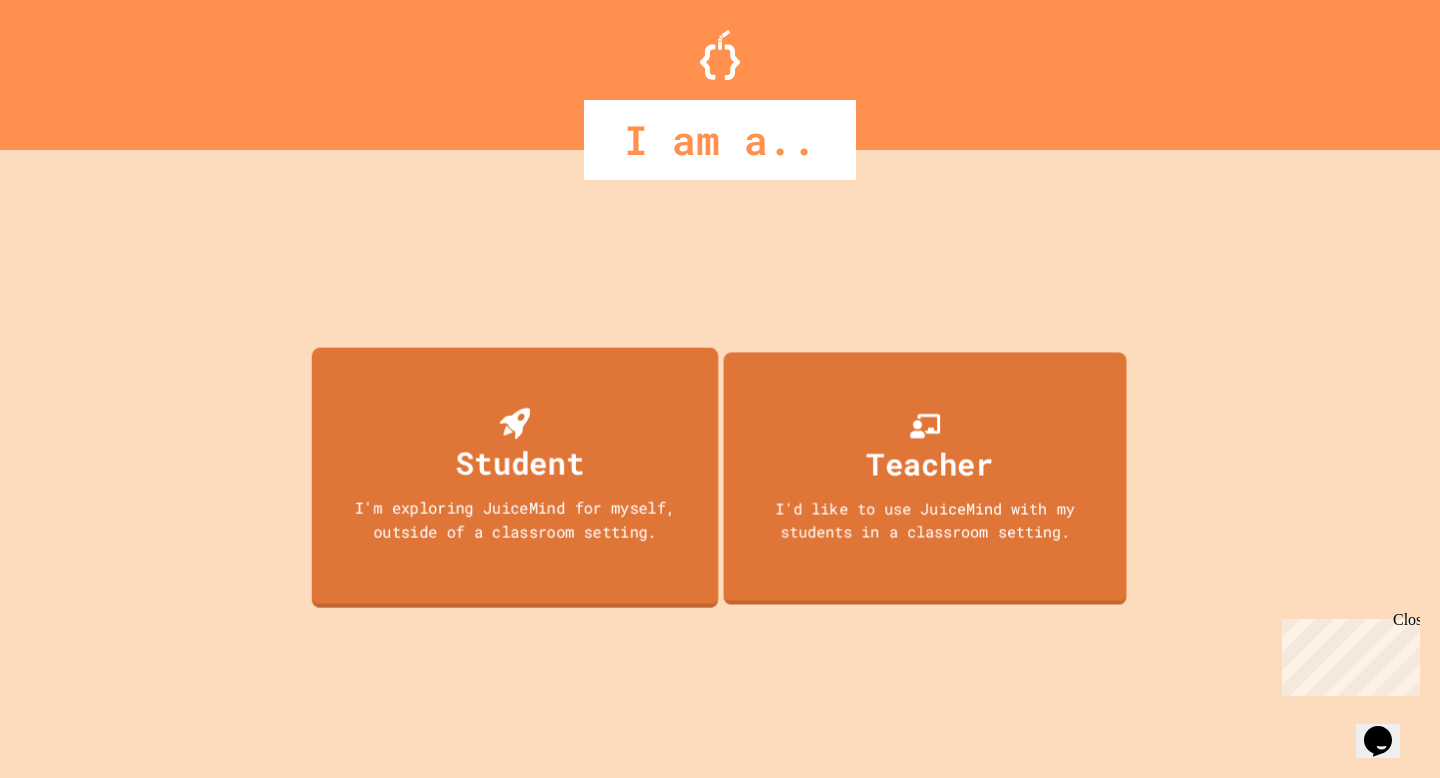 click on "Teacher I'd like to use JuiceMind with my students in a classroom setting." at bounding box center [925, 478] 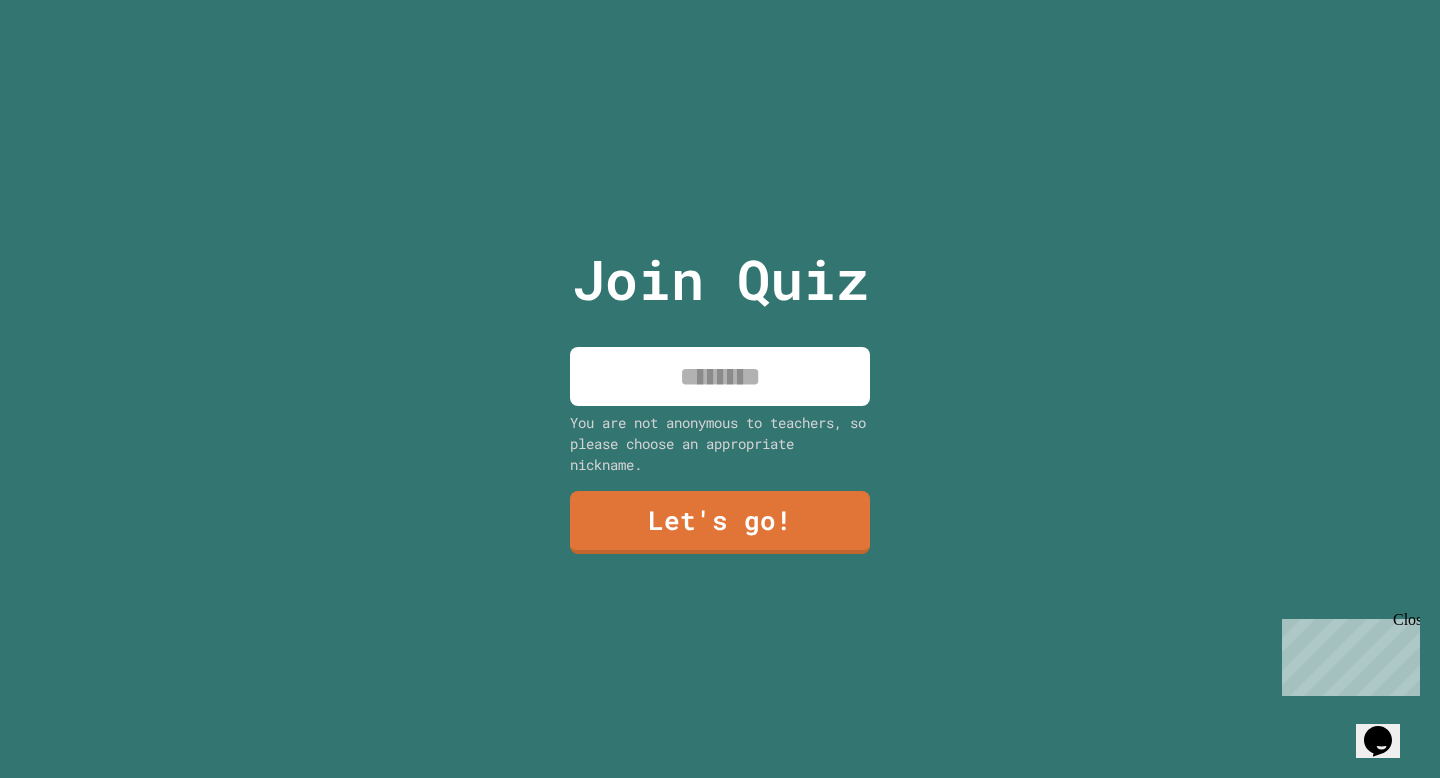 click at bounding box center (720, 376) 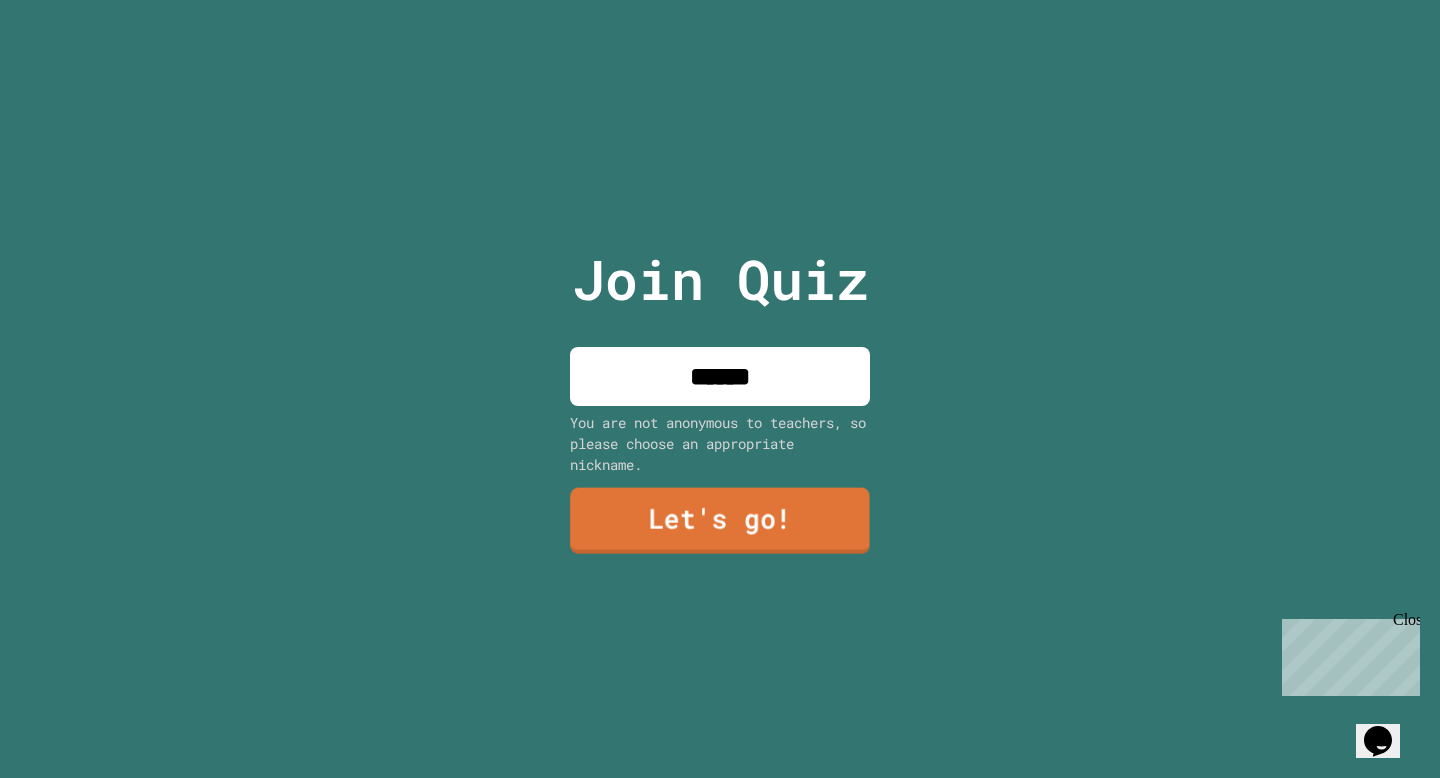 type on "******" 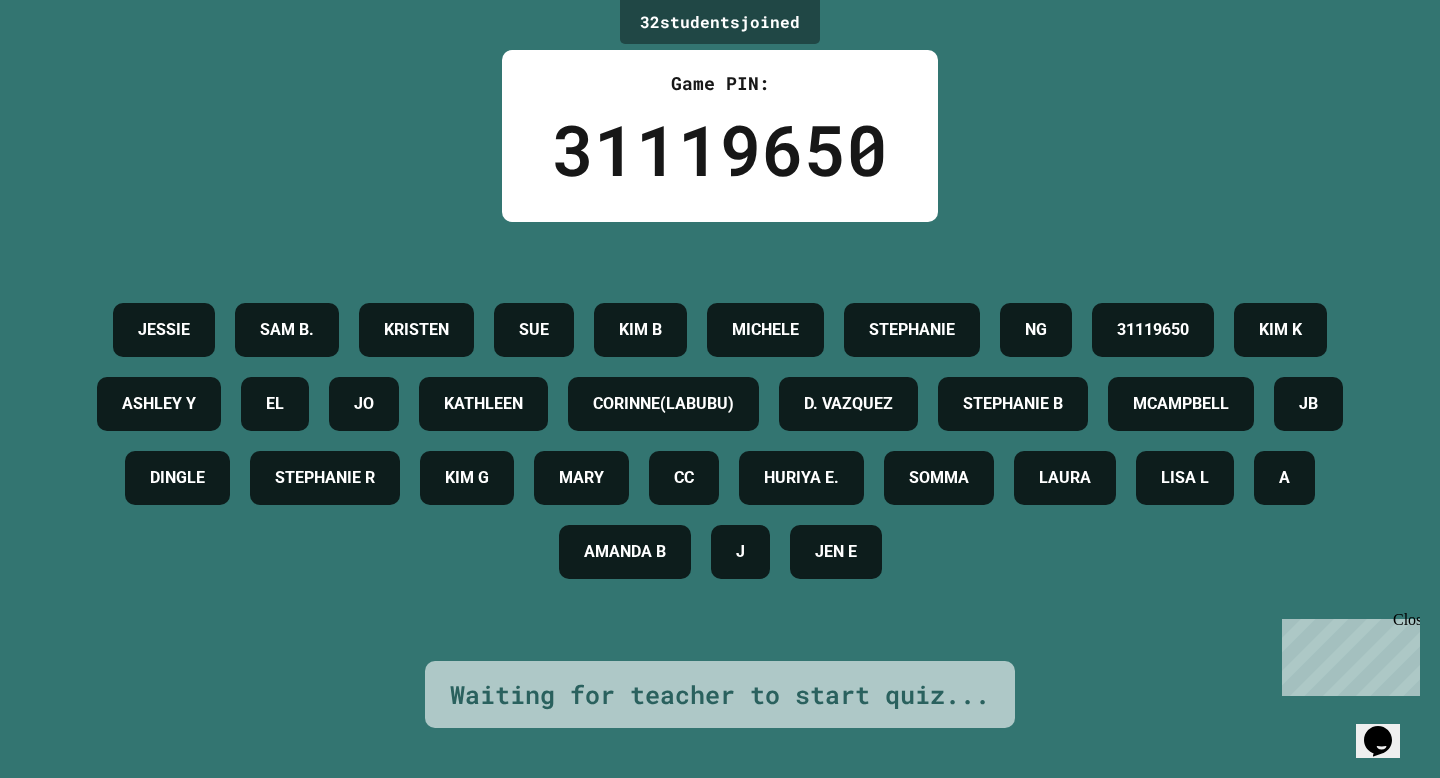 click on "DINGLE" at bounding box center (177, 478) 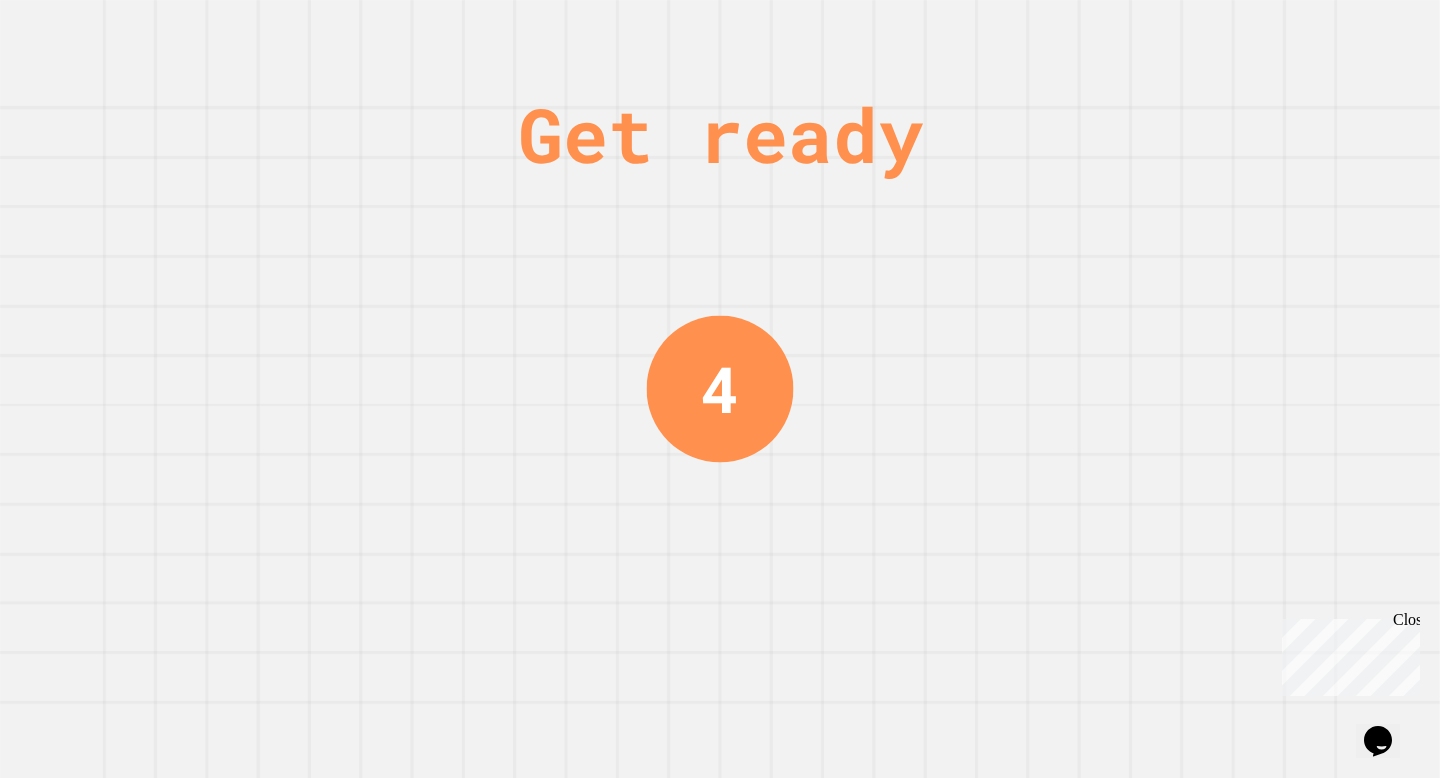 scroll, scrollTop: 0, scrollLeft: 0, axis: both 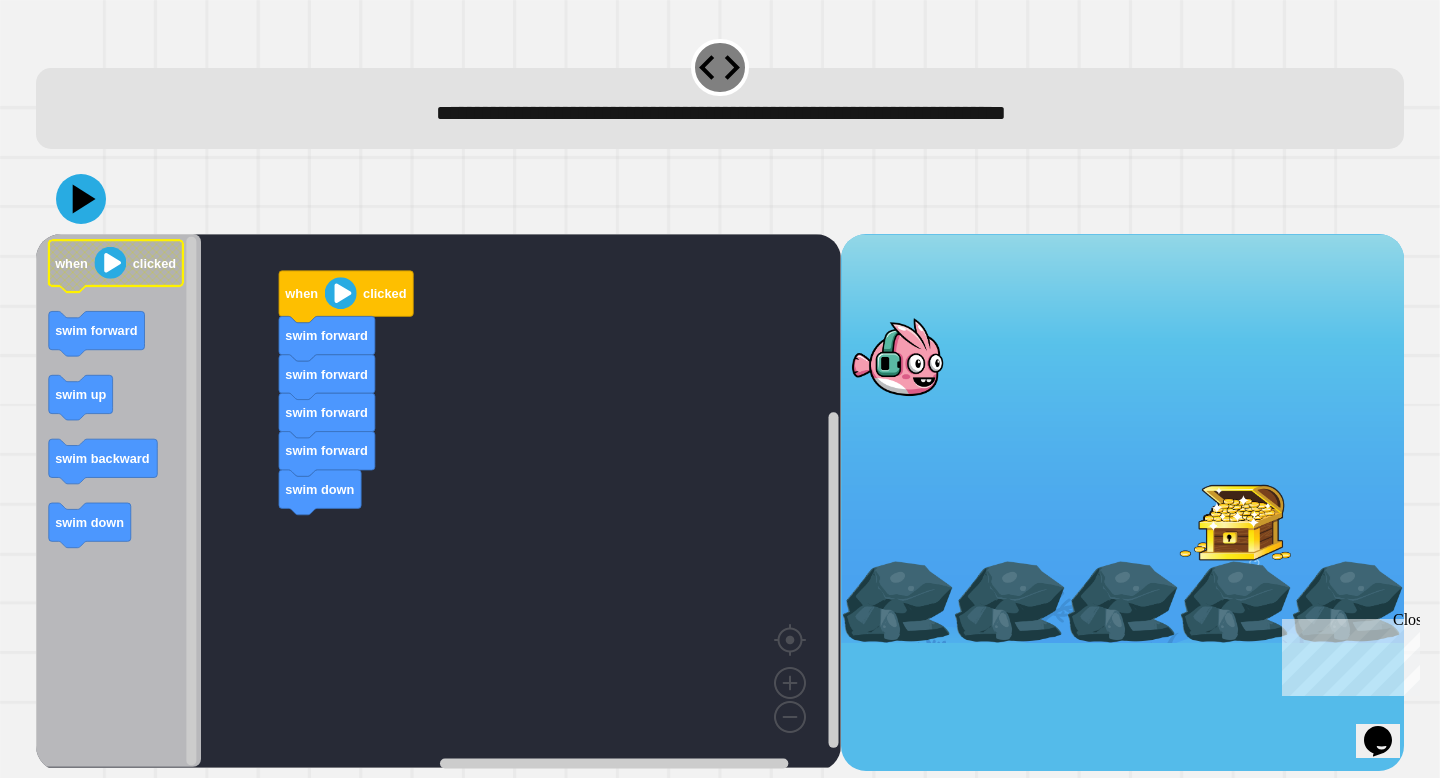 click 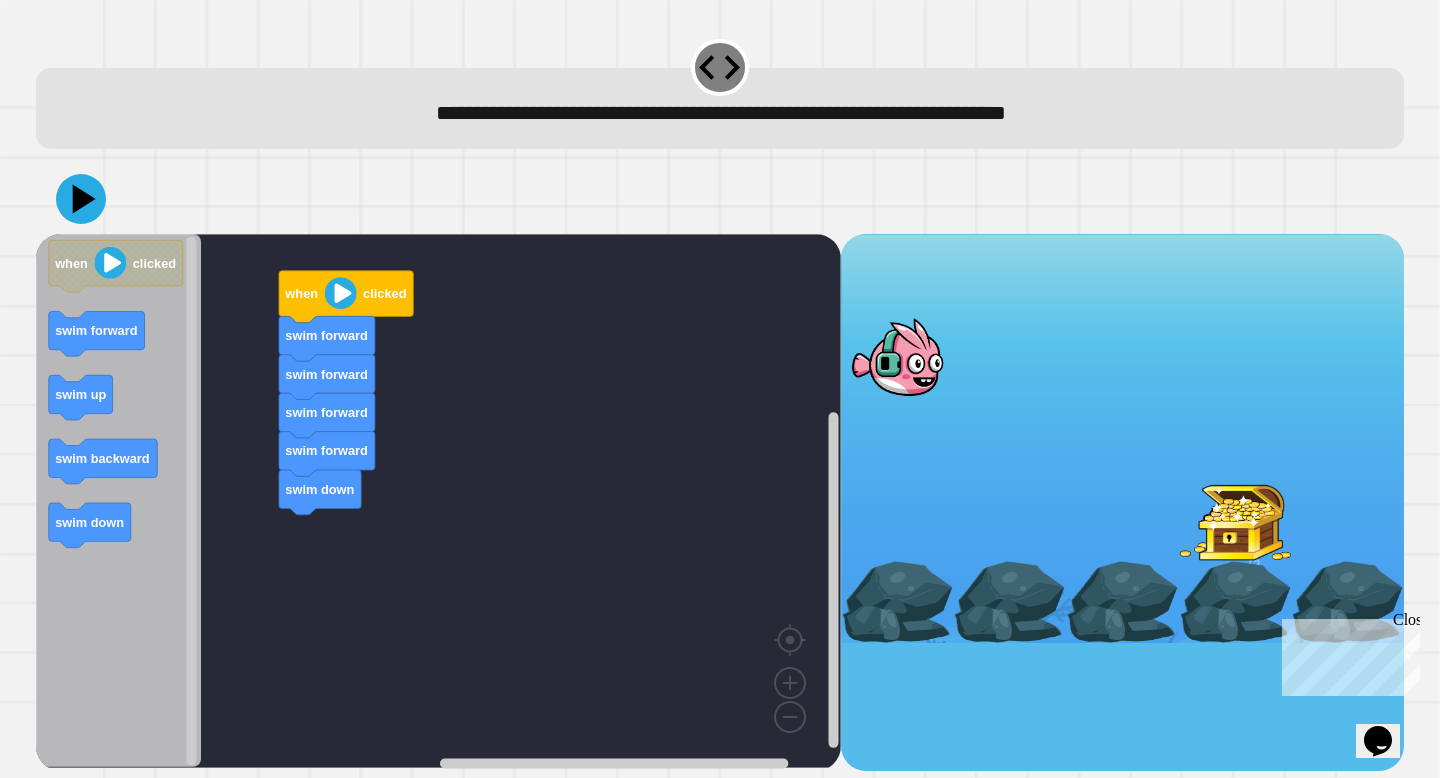 click at bounding box center [720, 199] 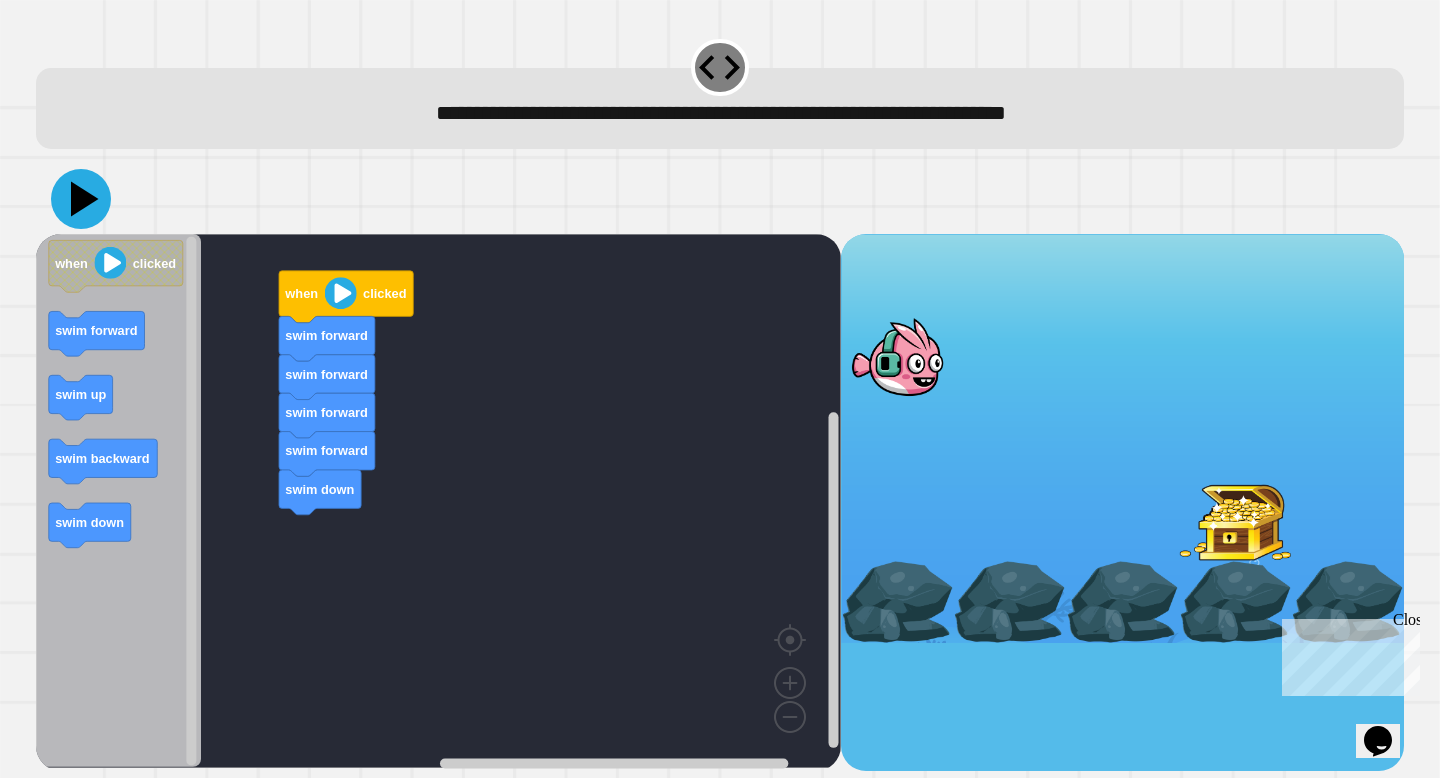 click 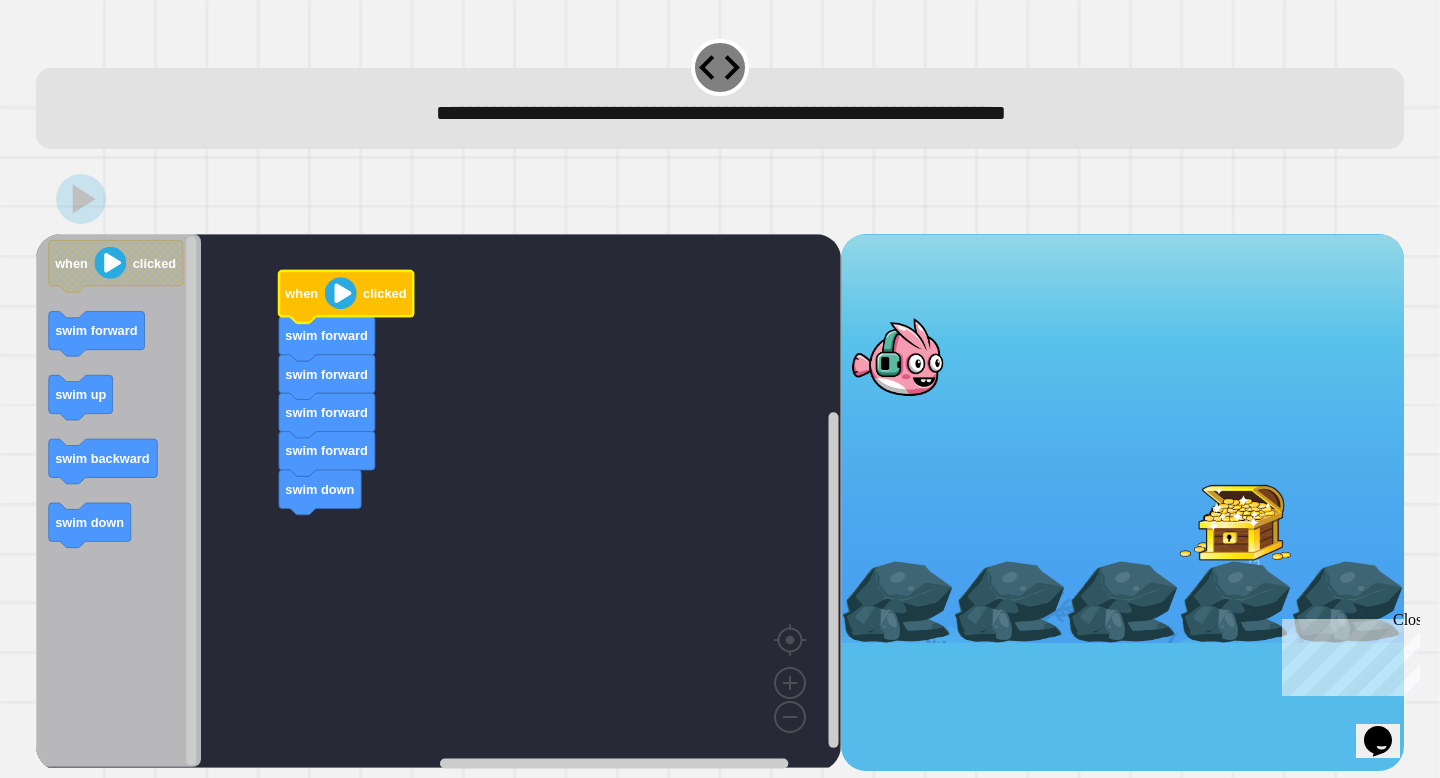 click 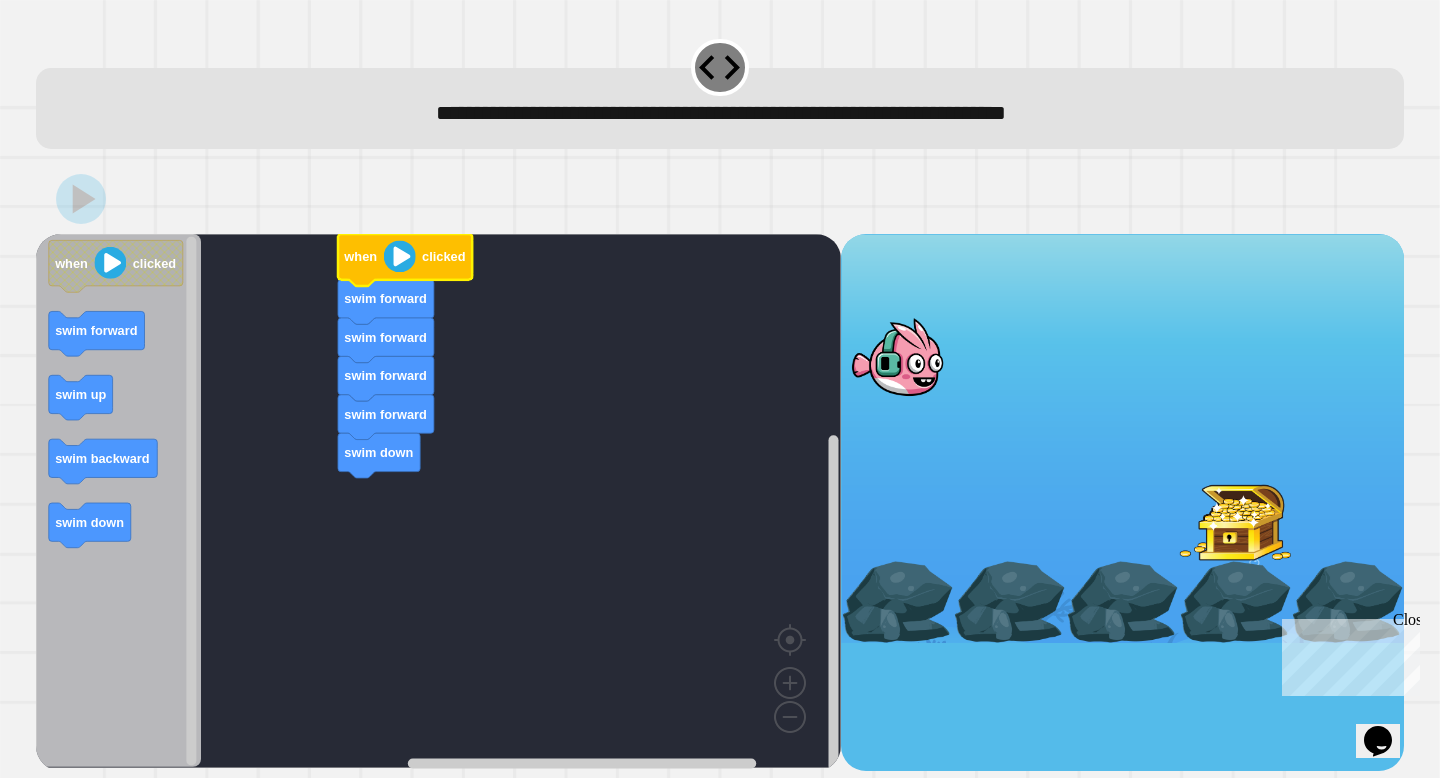 click 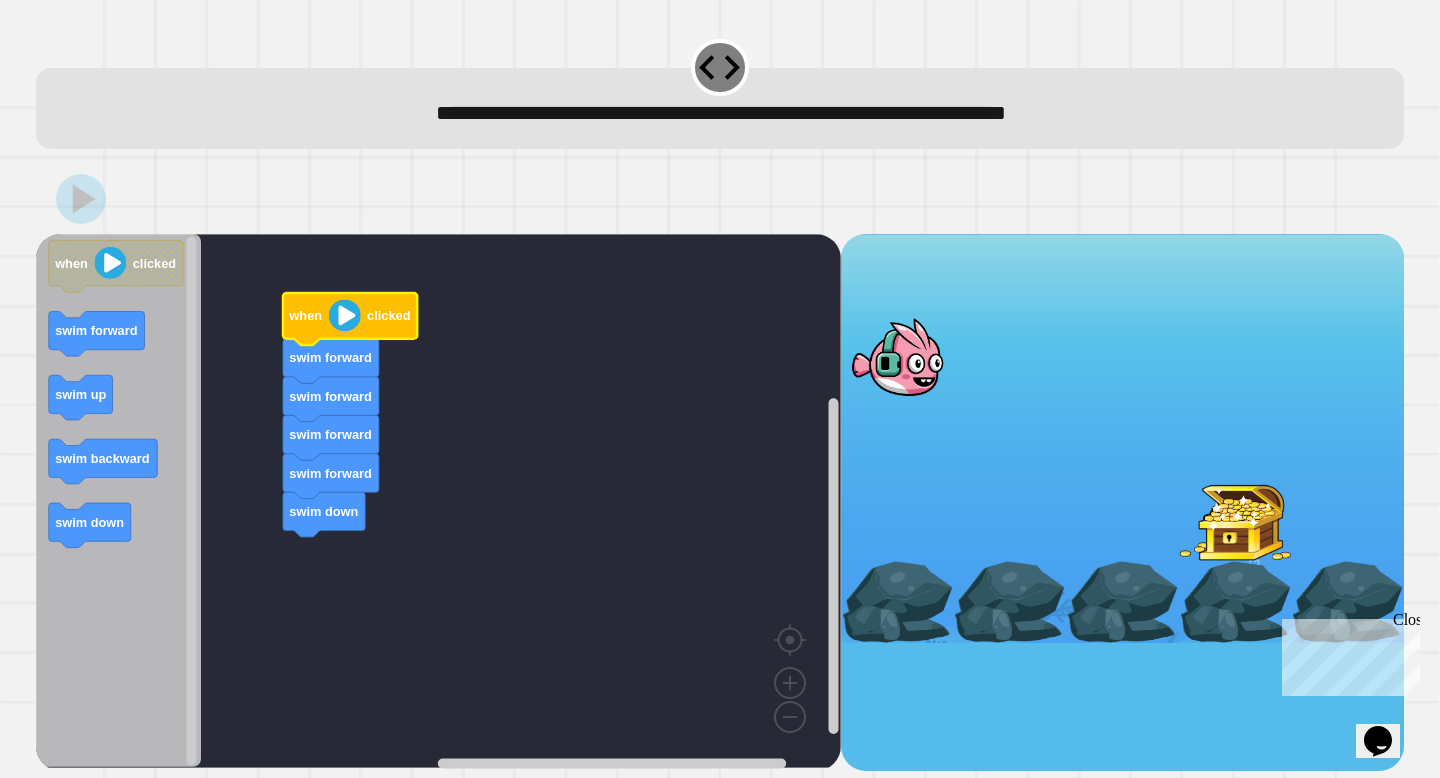 click 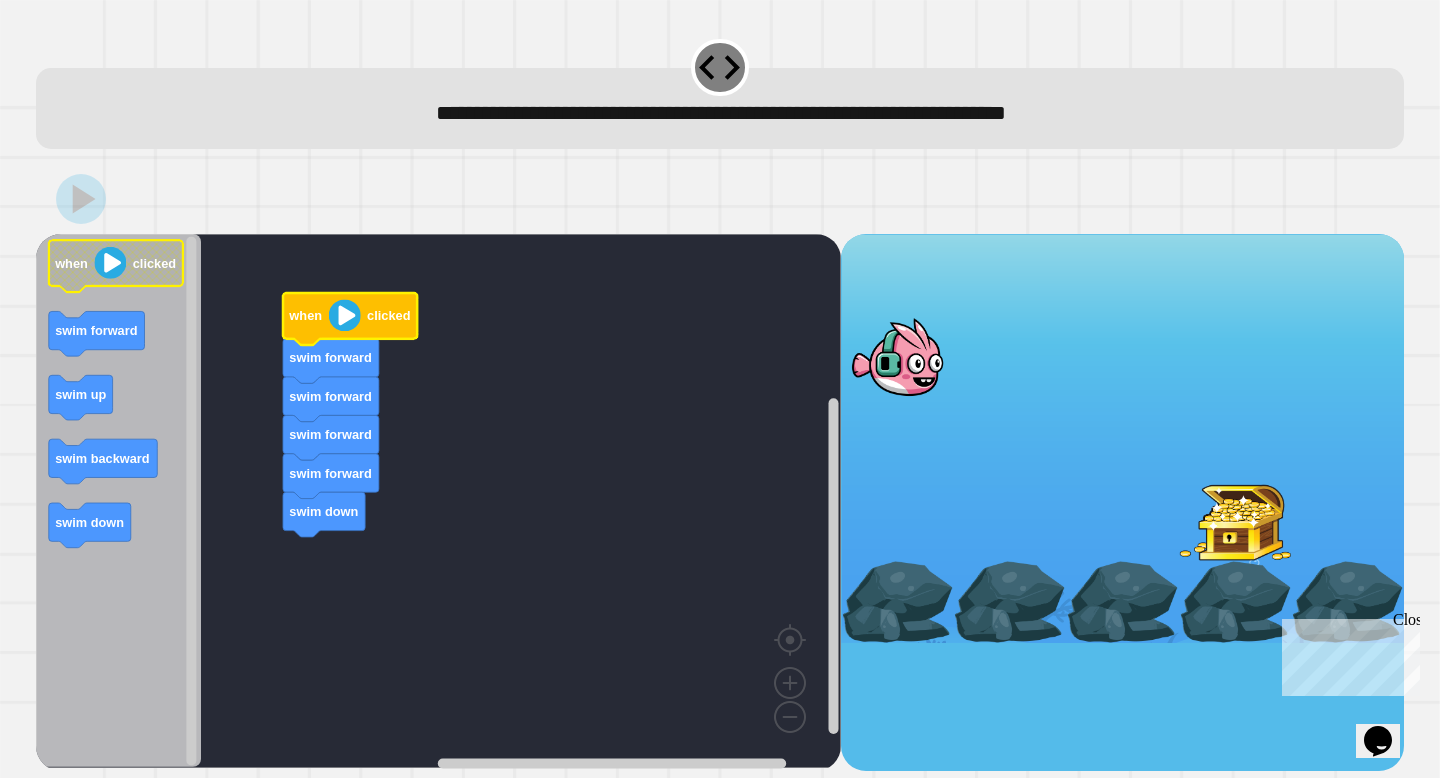 click 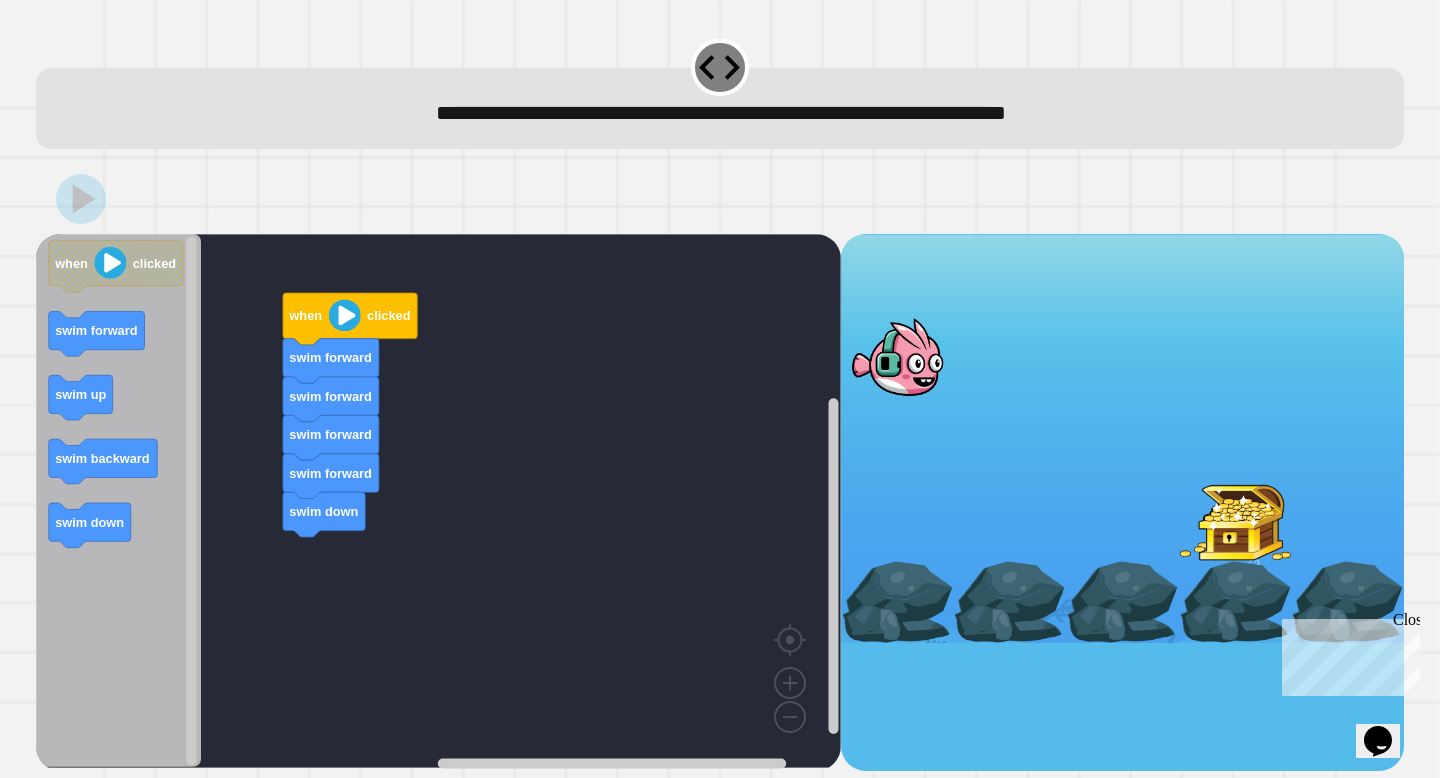 click on "when clicked swim forward swim forward swim forward swim forward swim down when clicked swim forward swim up swim backward swim down" at bounding box center [438, 502] 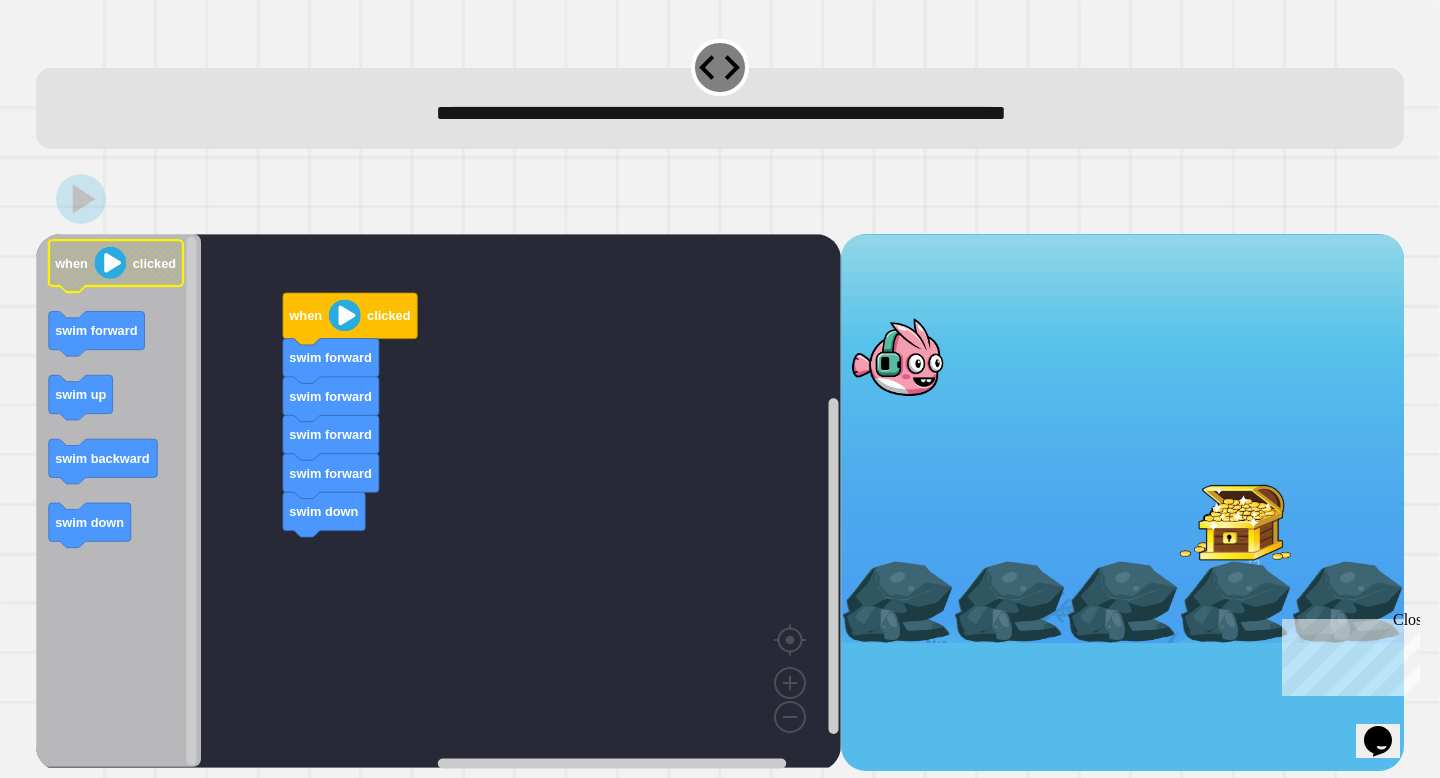 click on "clicked" 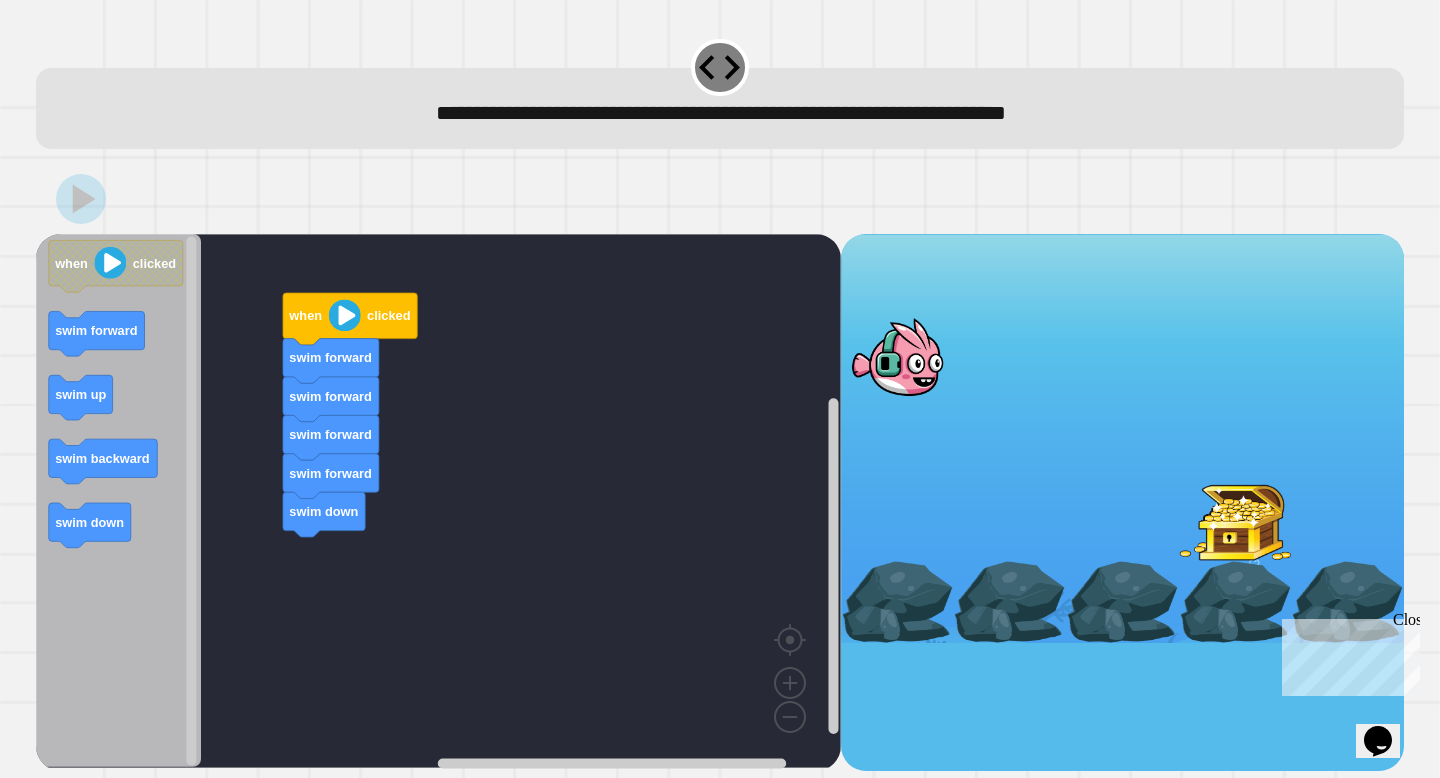 click on "when clicked swim forward swim forward swim forward swim forward swim down when clicked swim forward swim up swim backward swim down" at bounding box center [438, 502] 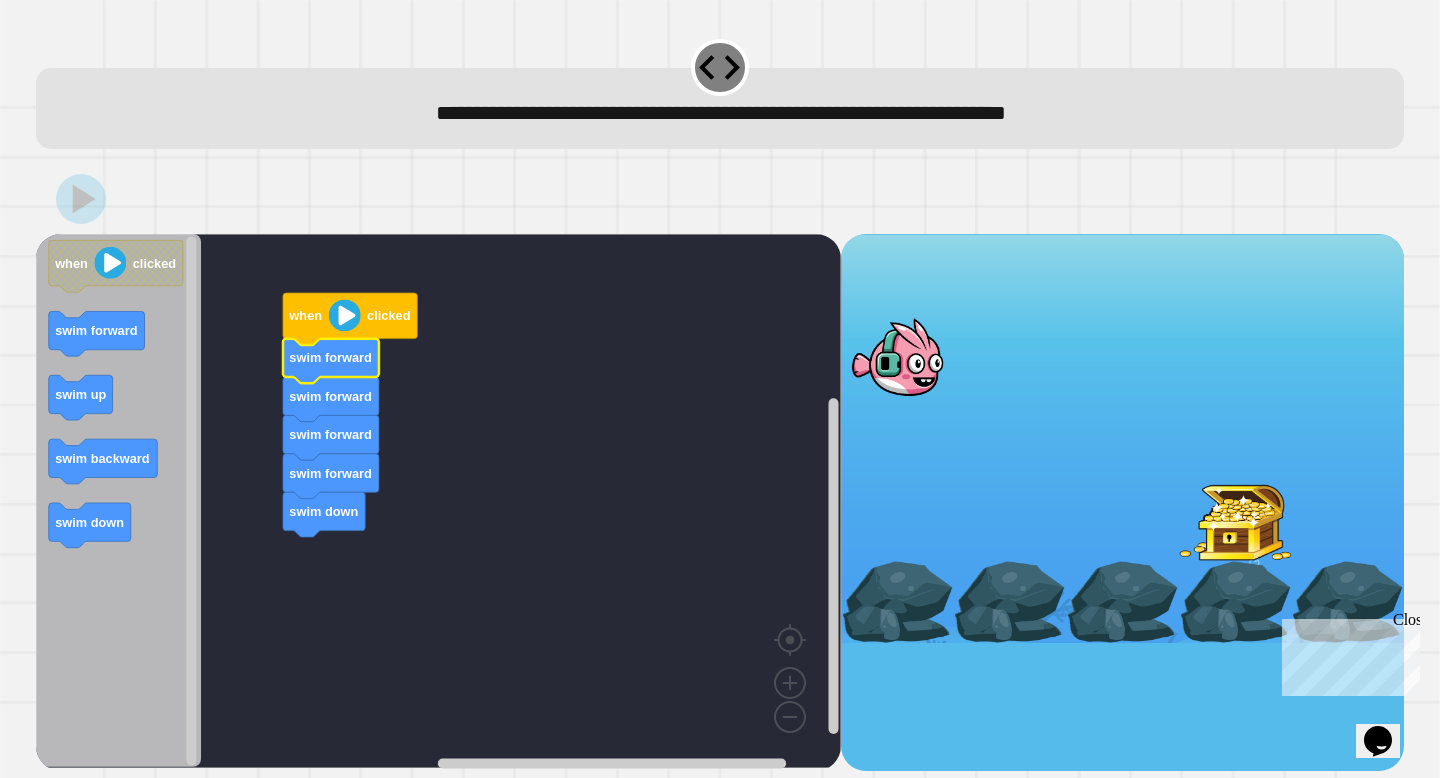 click 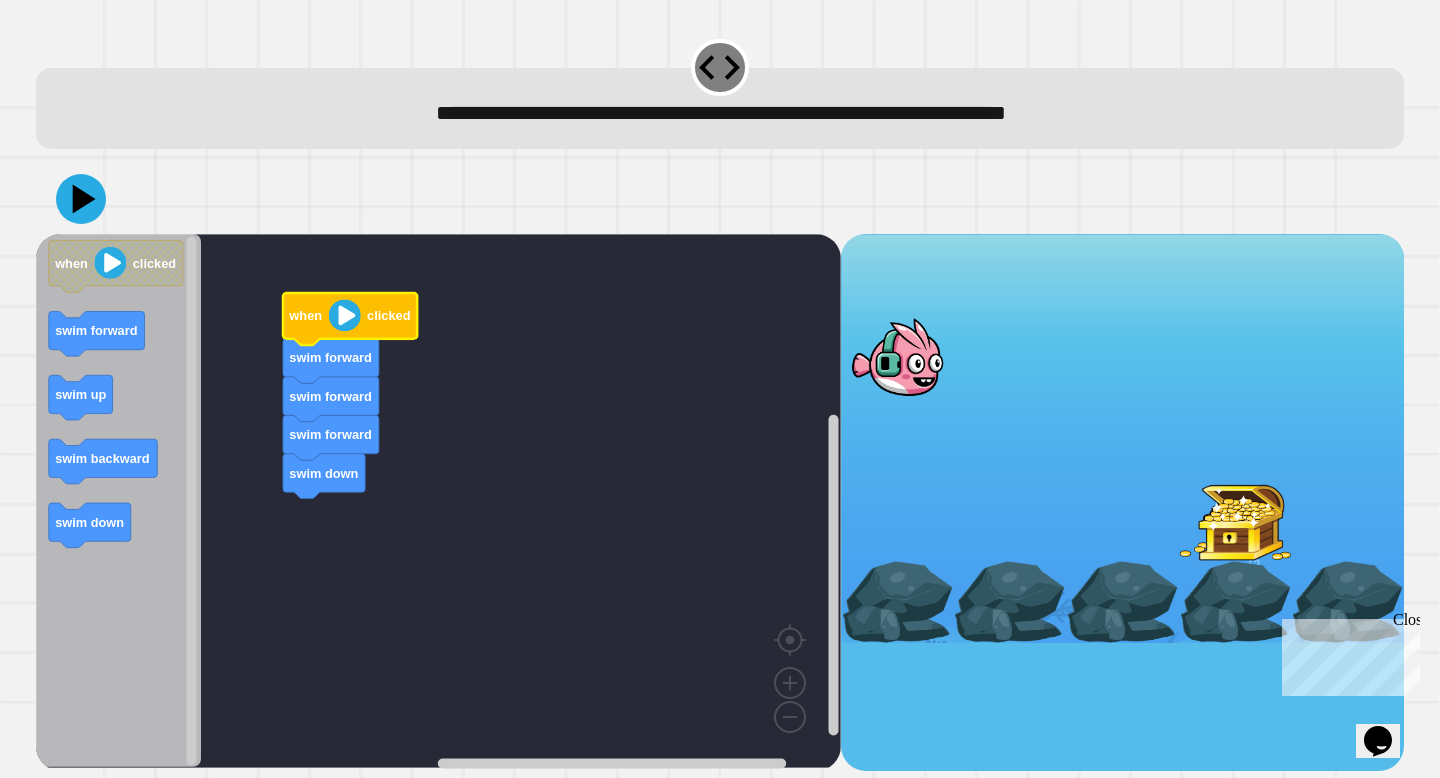 click 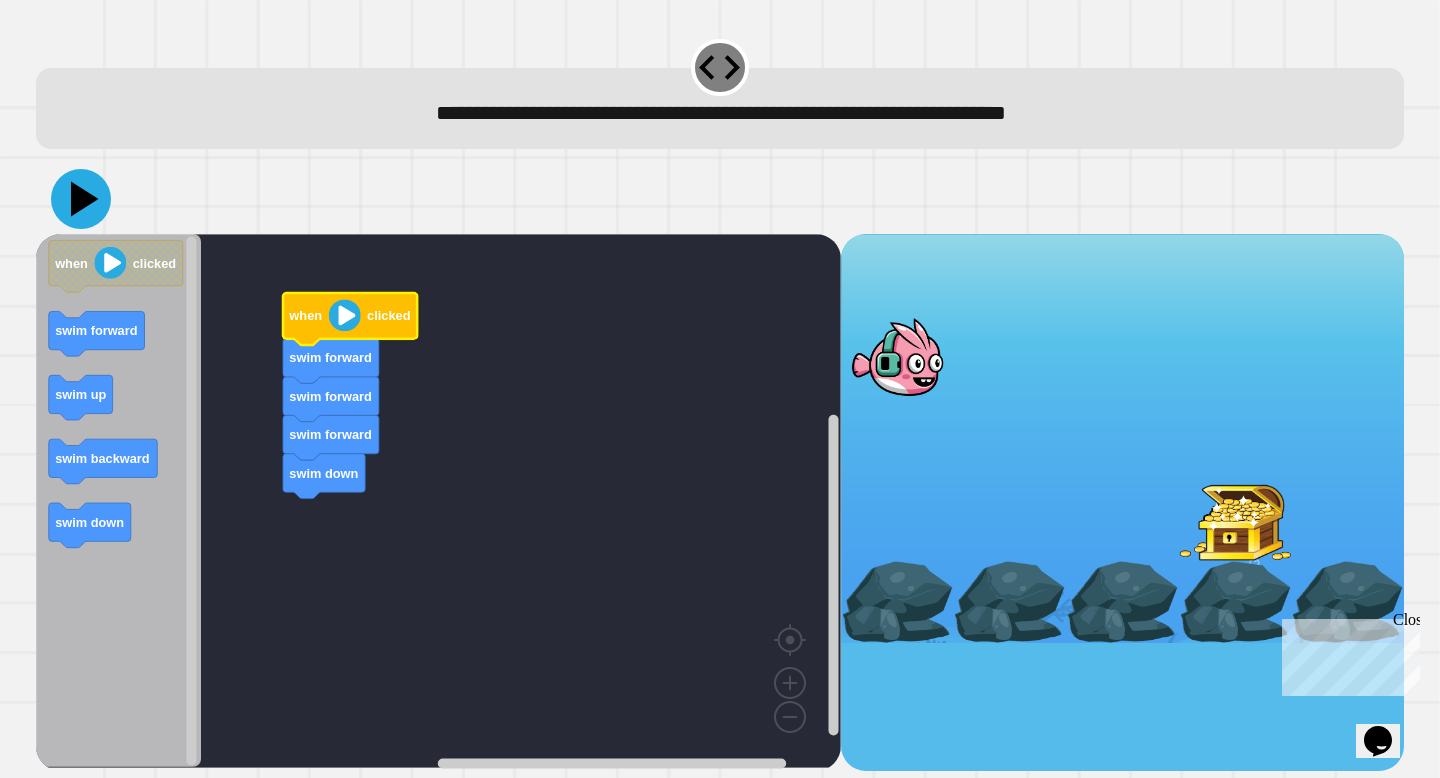 click 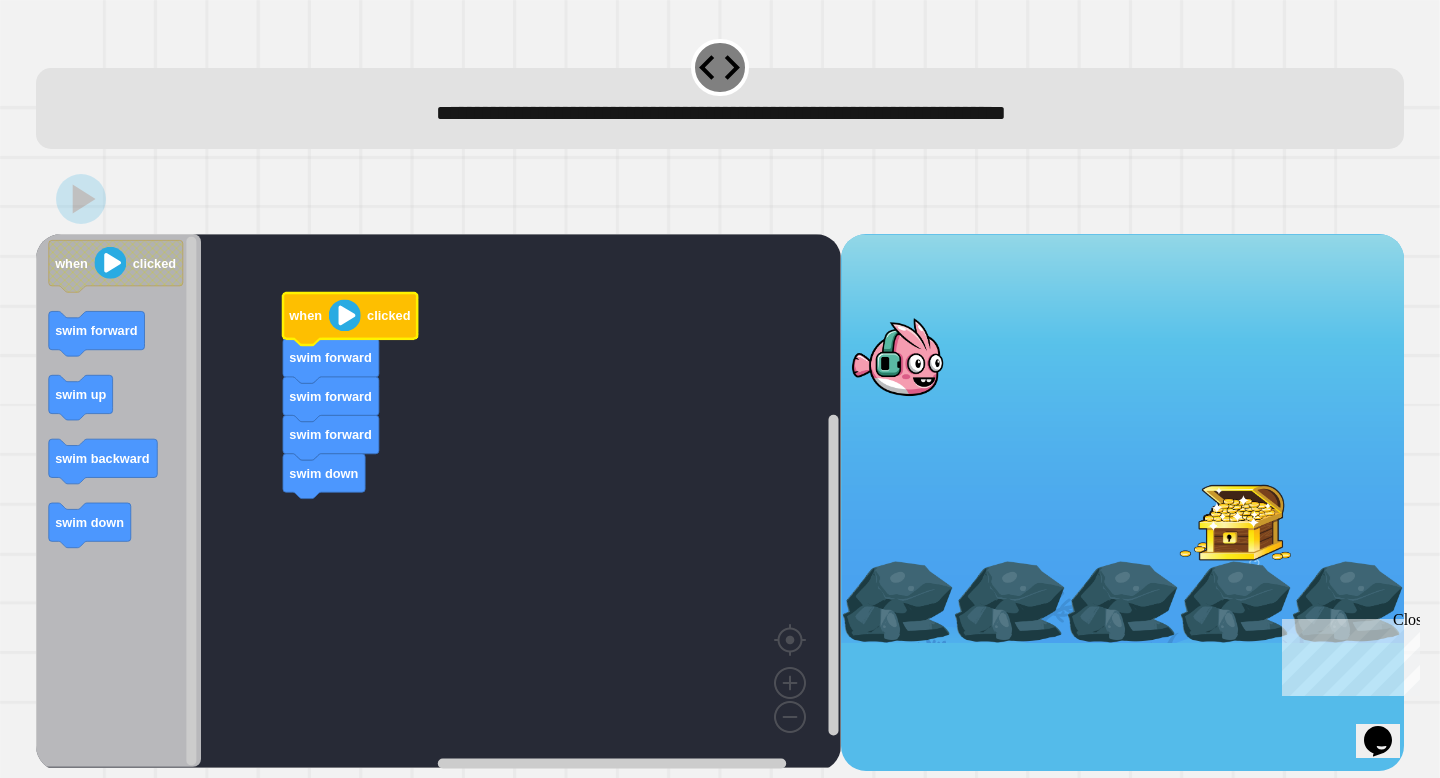 click 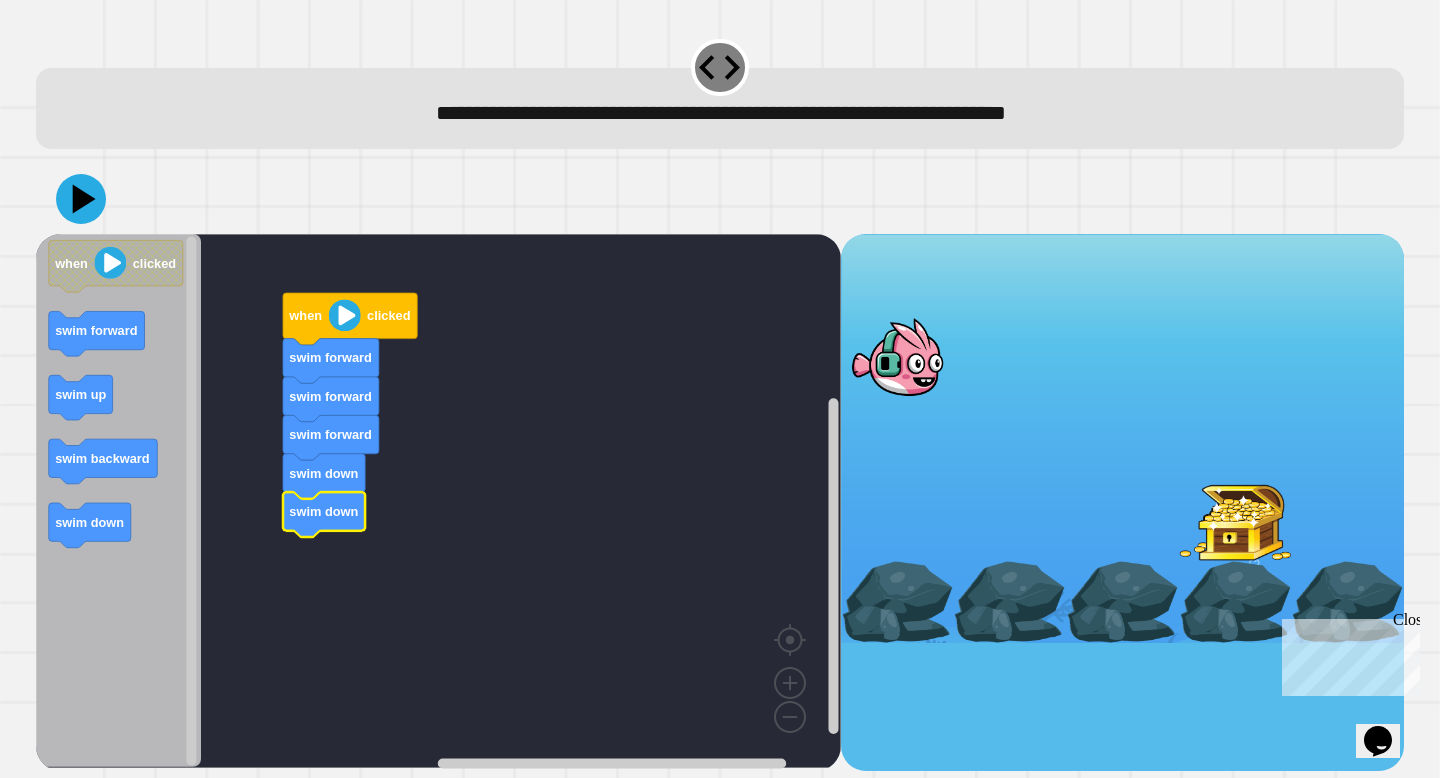 click 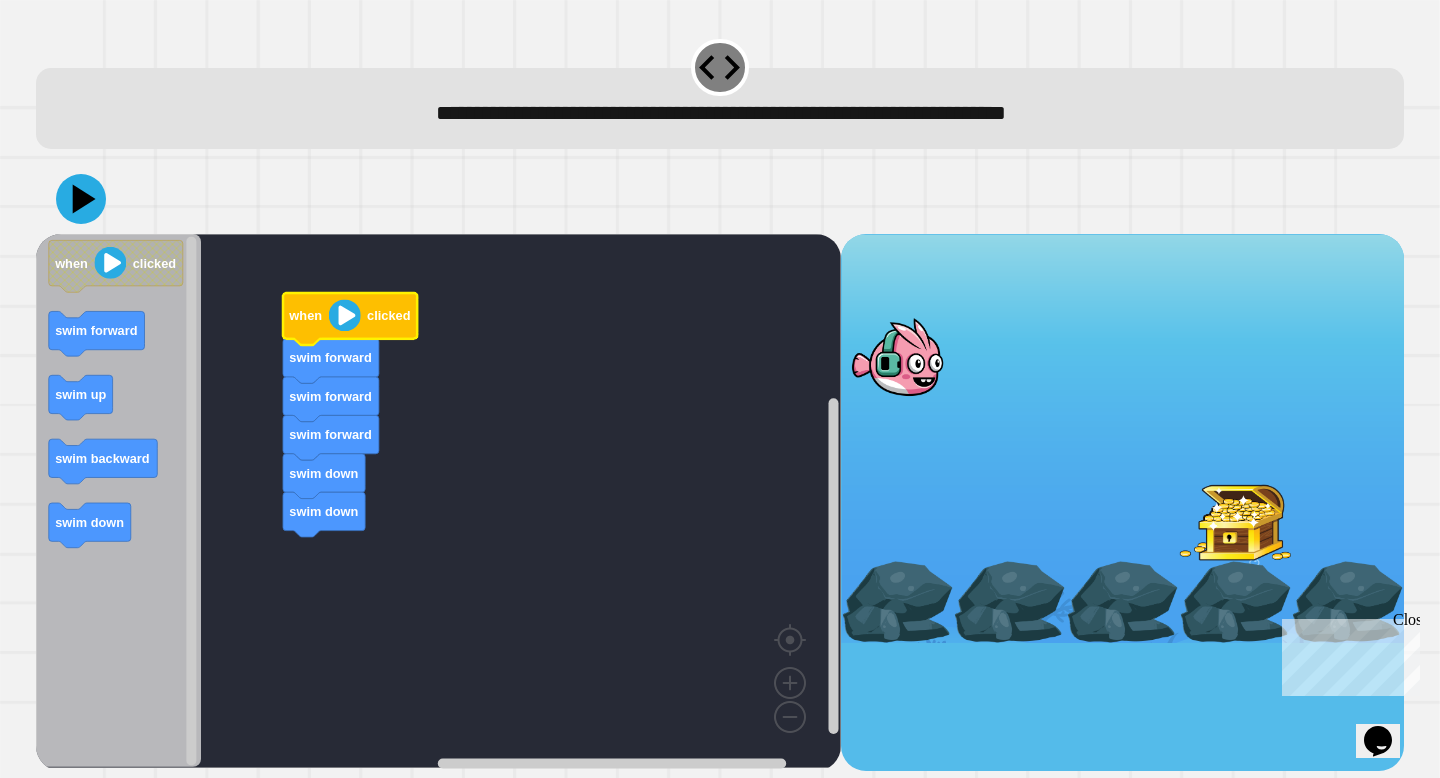 click 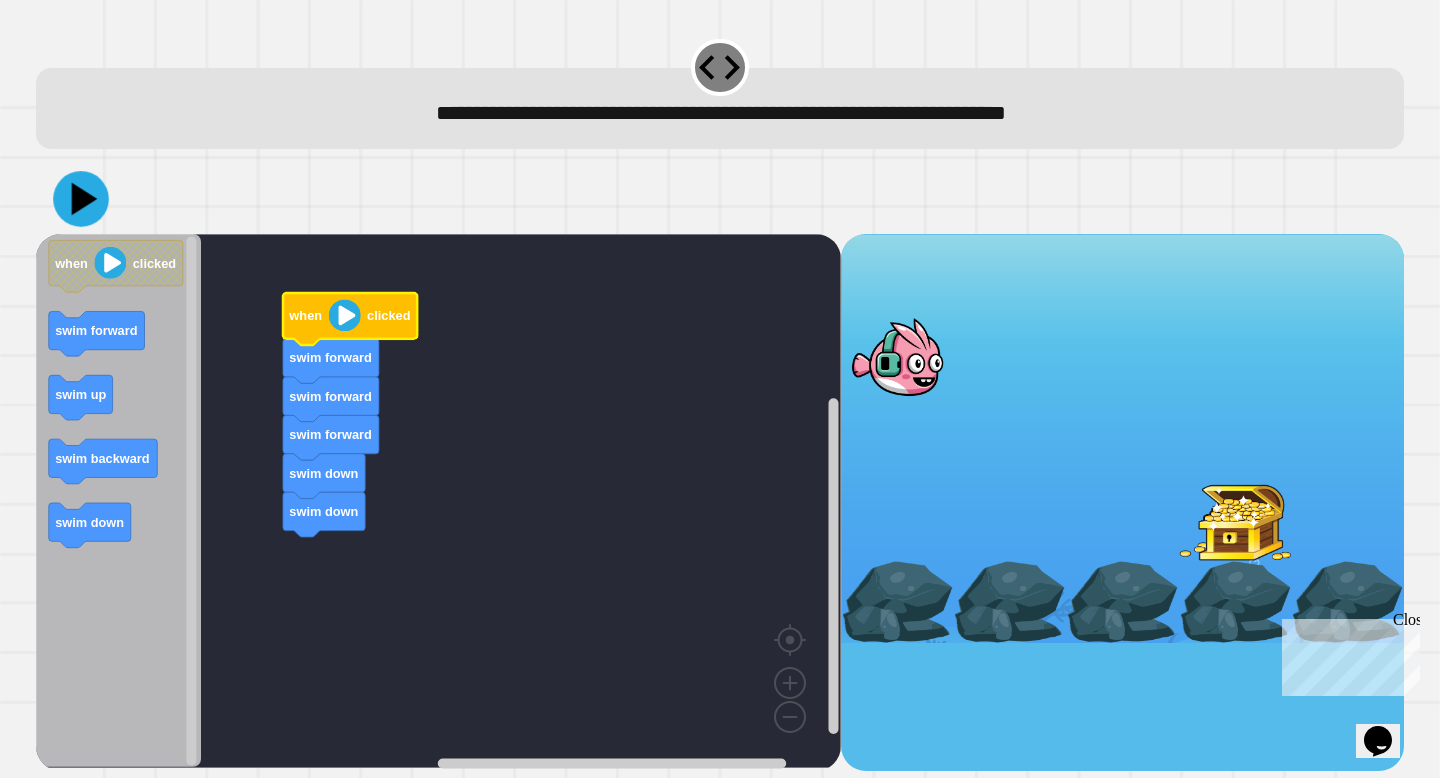 click 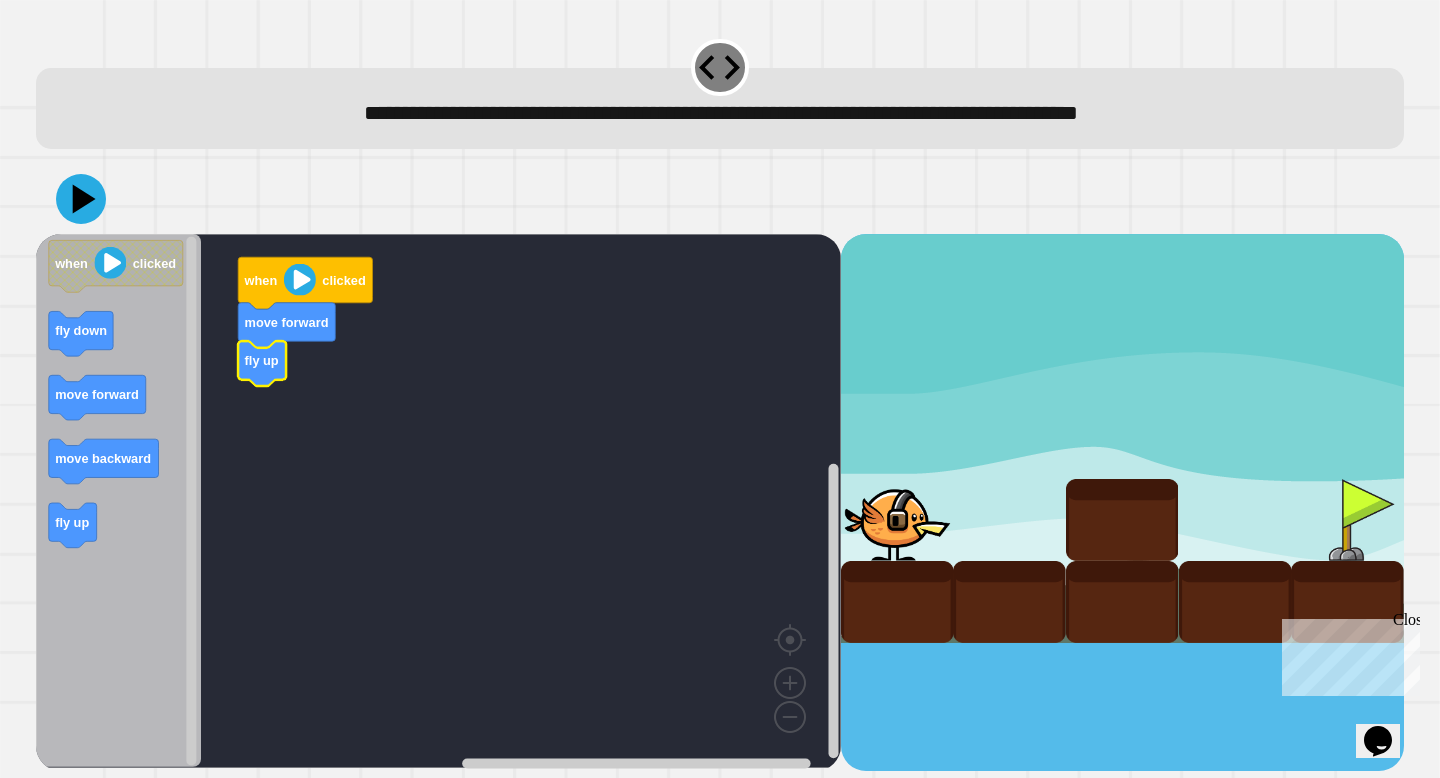 click on "when clicked move forward fly up when clicked fly down move forward move backward fly up" at bounding box center [438, 502] 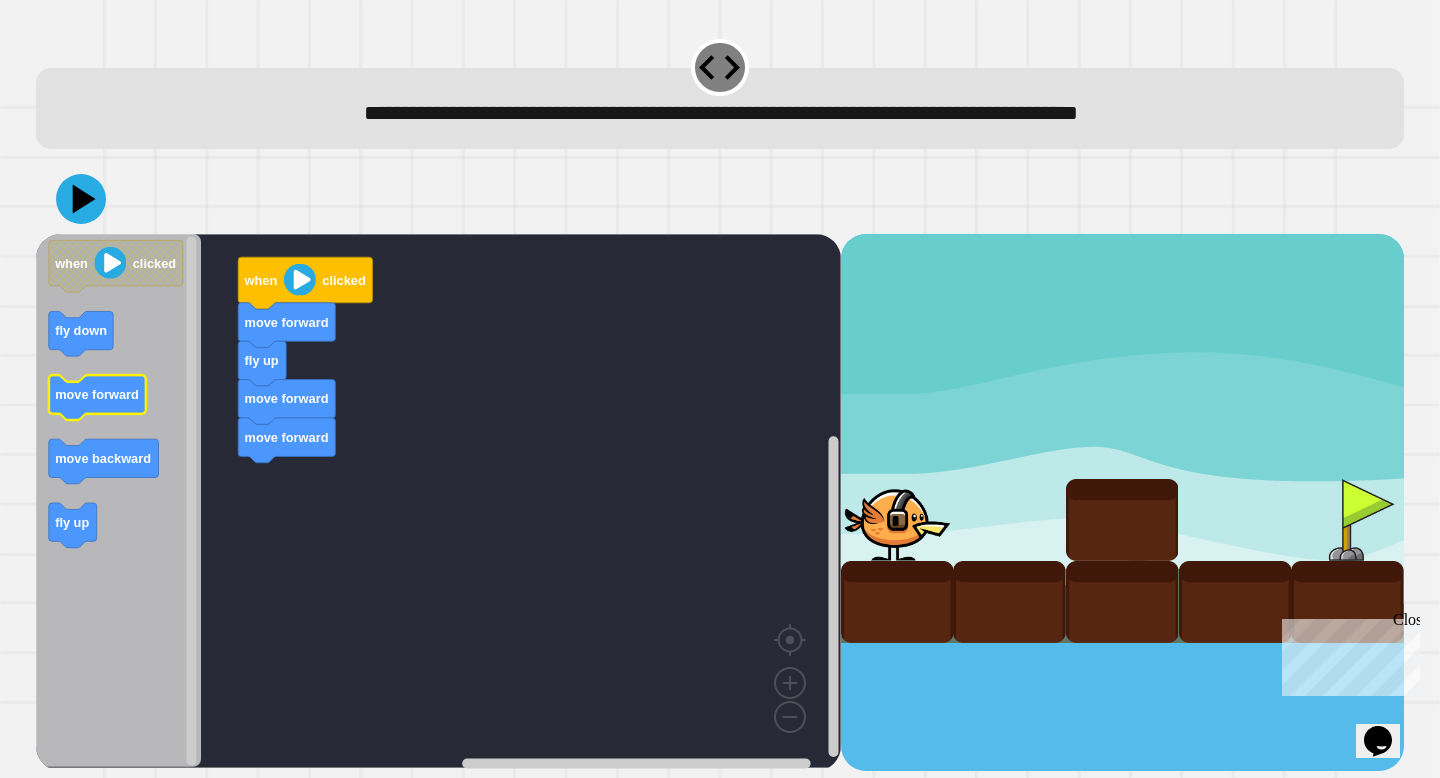 click on "move forward" 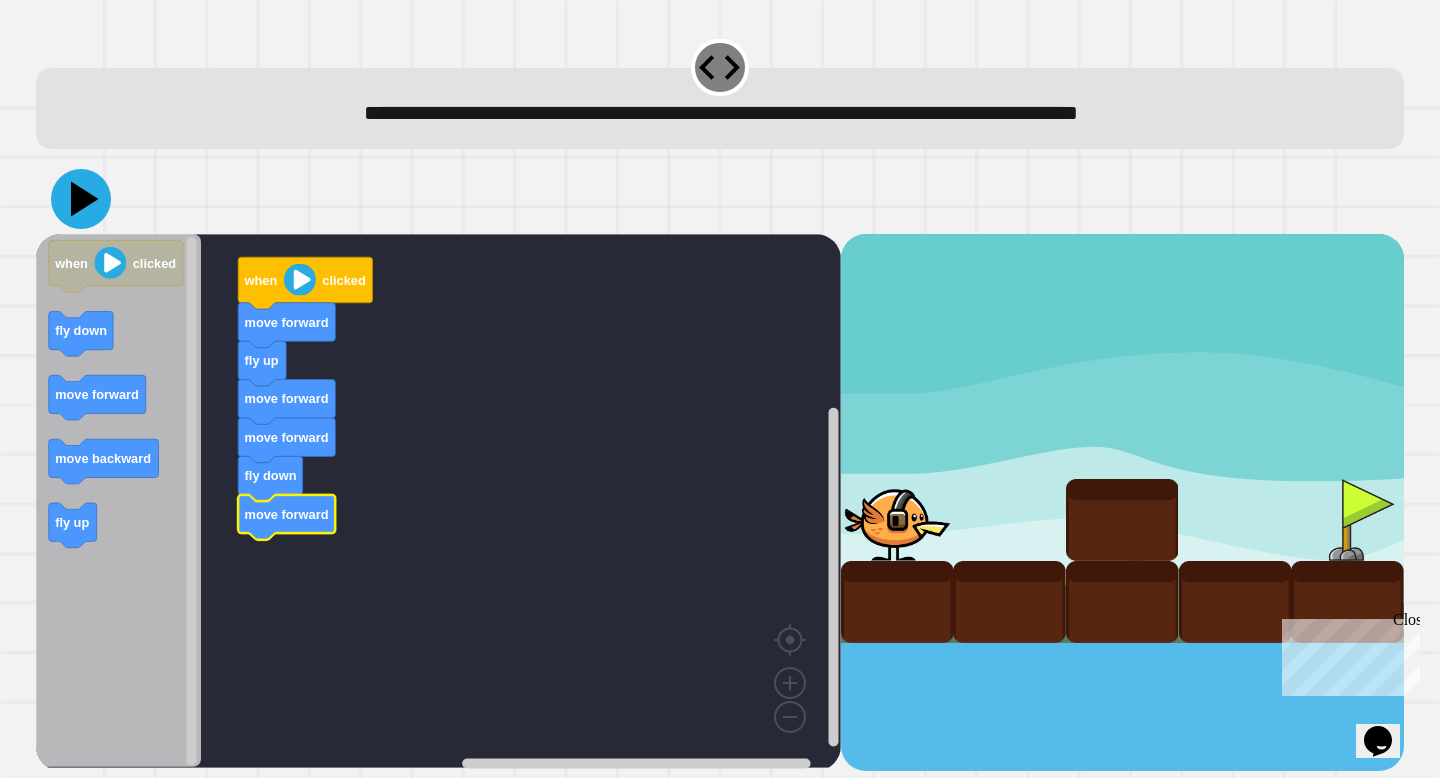 click 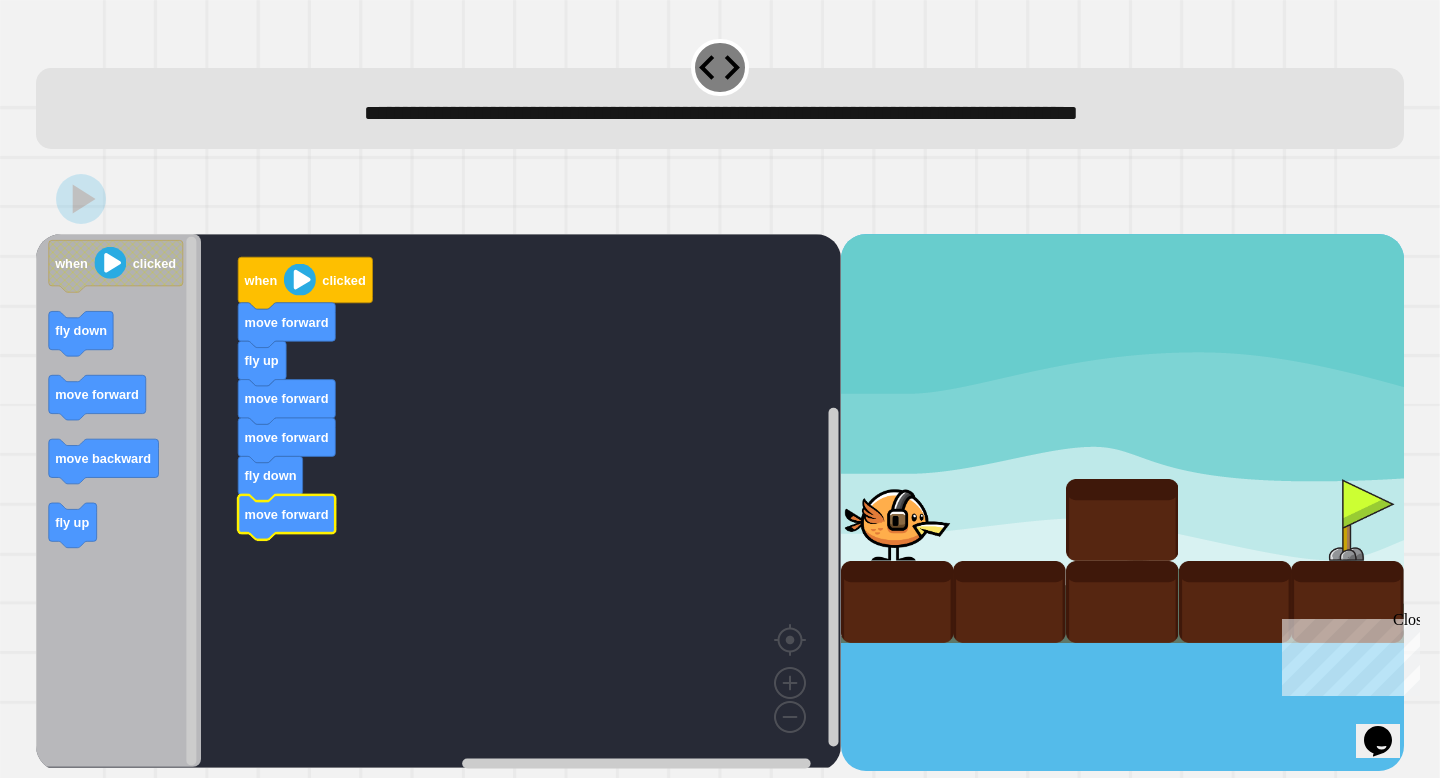click 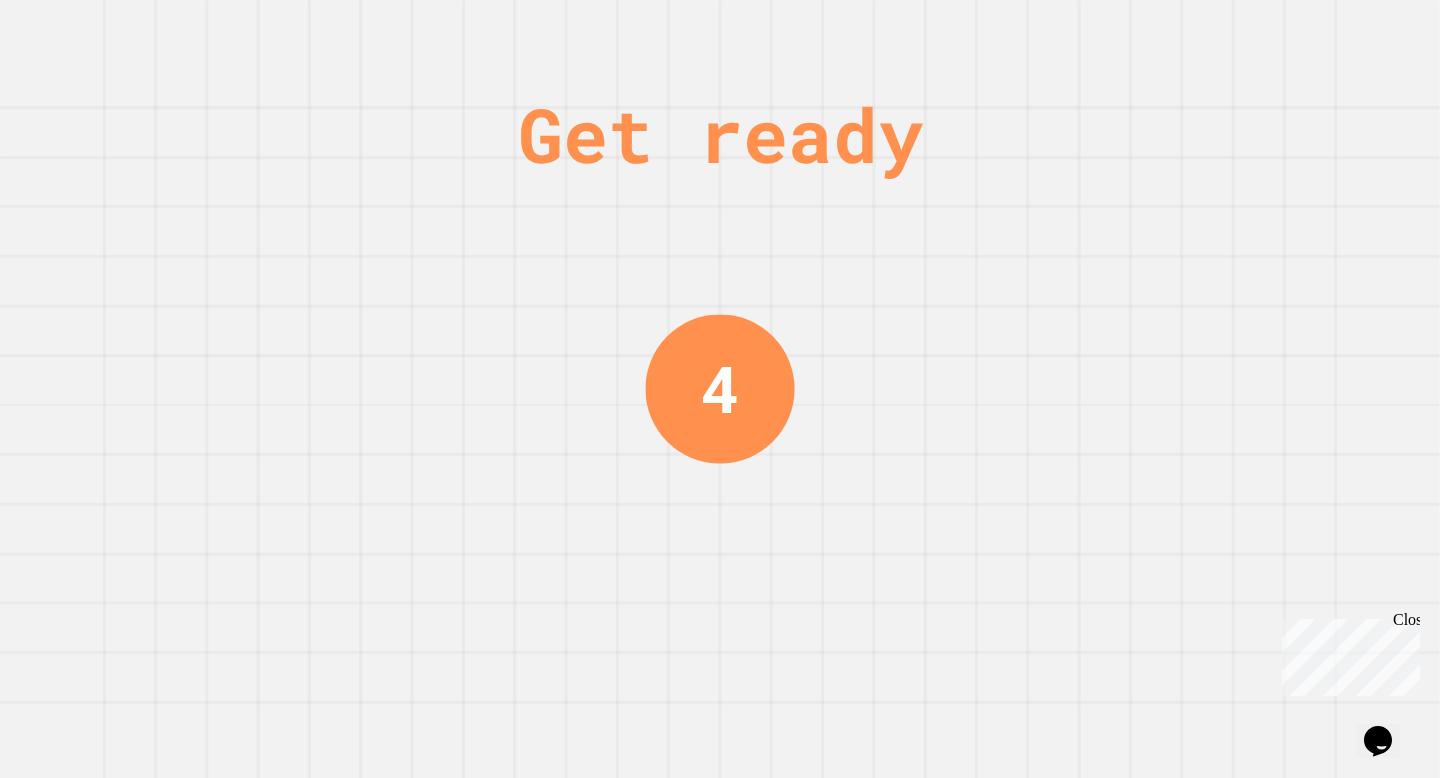 scroll, scrollTop: 0, scrollLeft: 0, axis: both 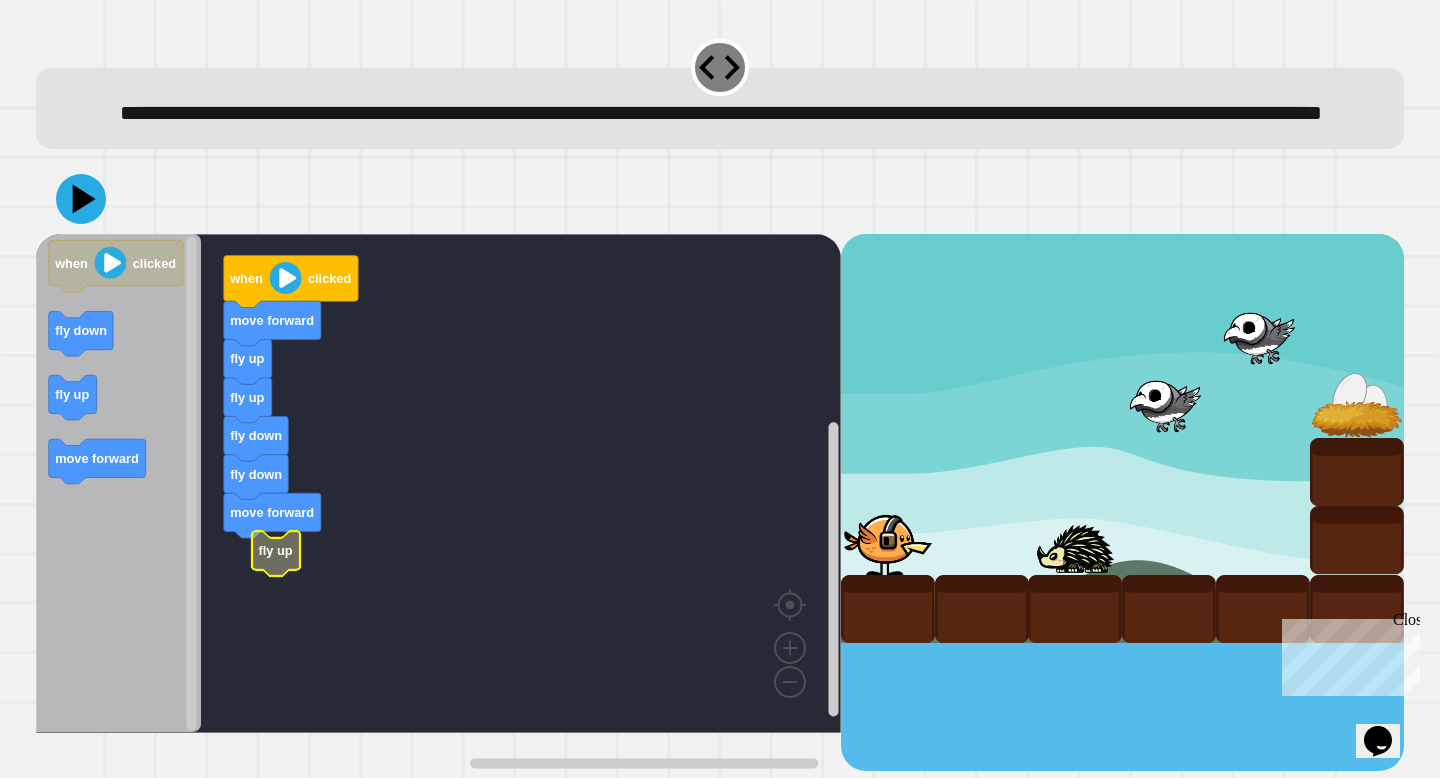 click on "fly up fly up fly down fly down move forward move forward when clicked fly up" 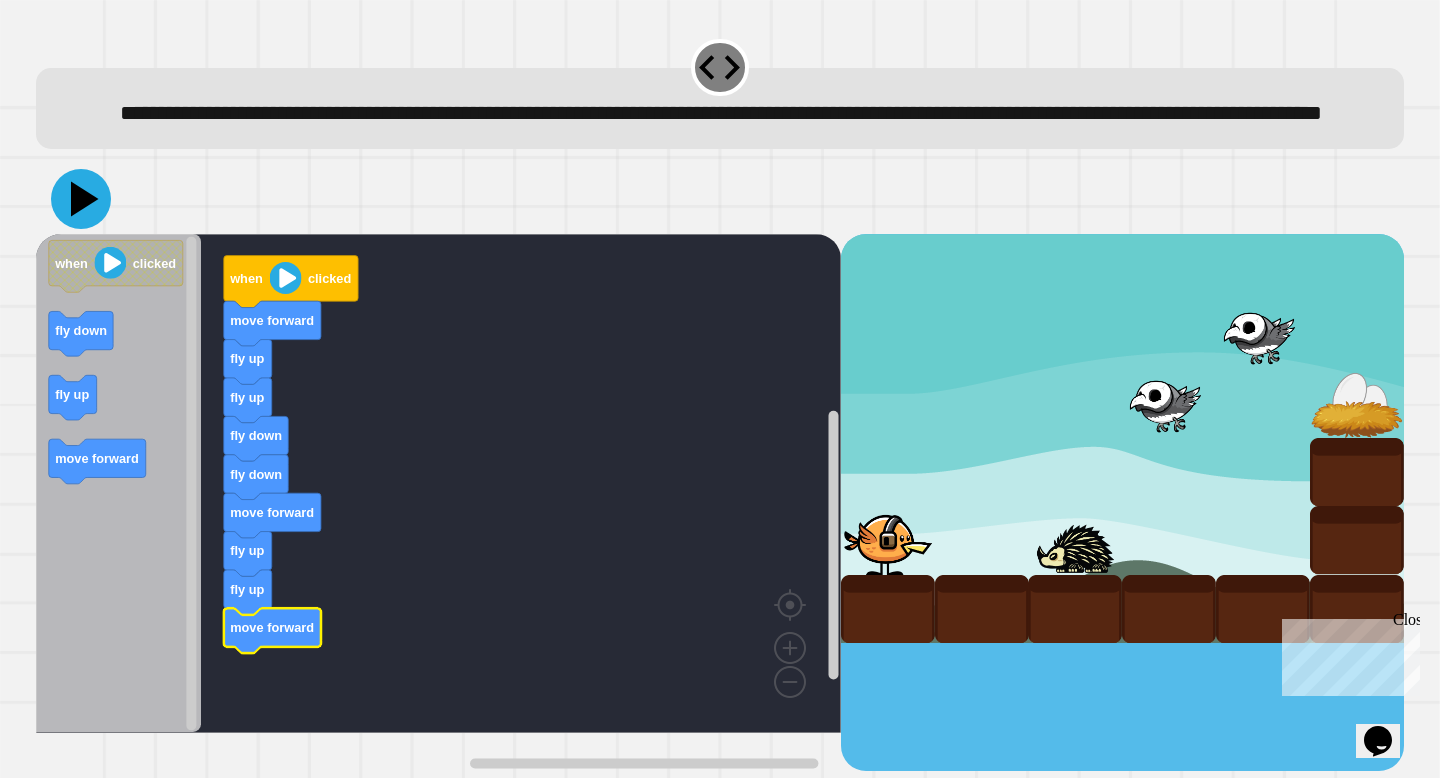 click 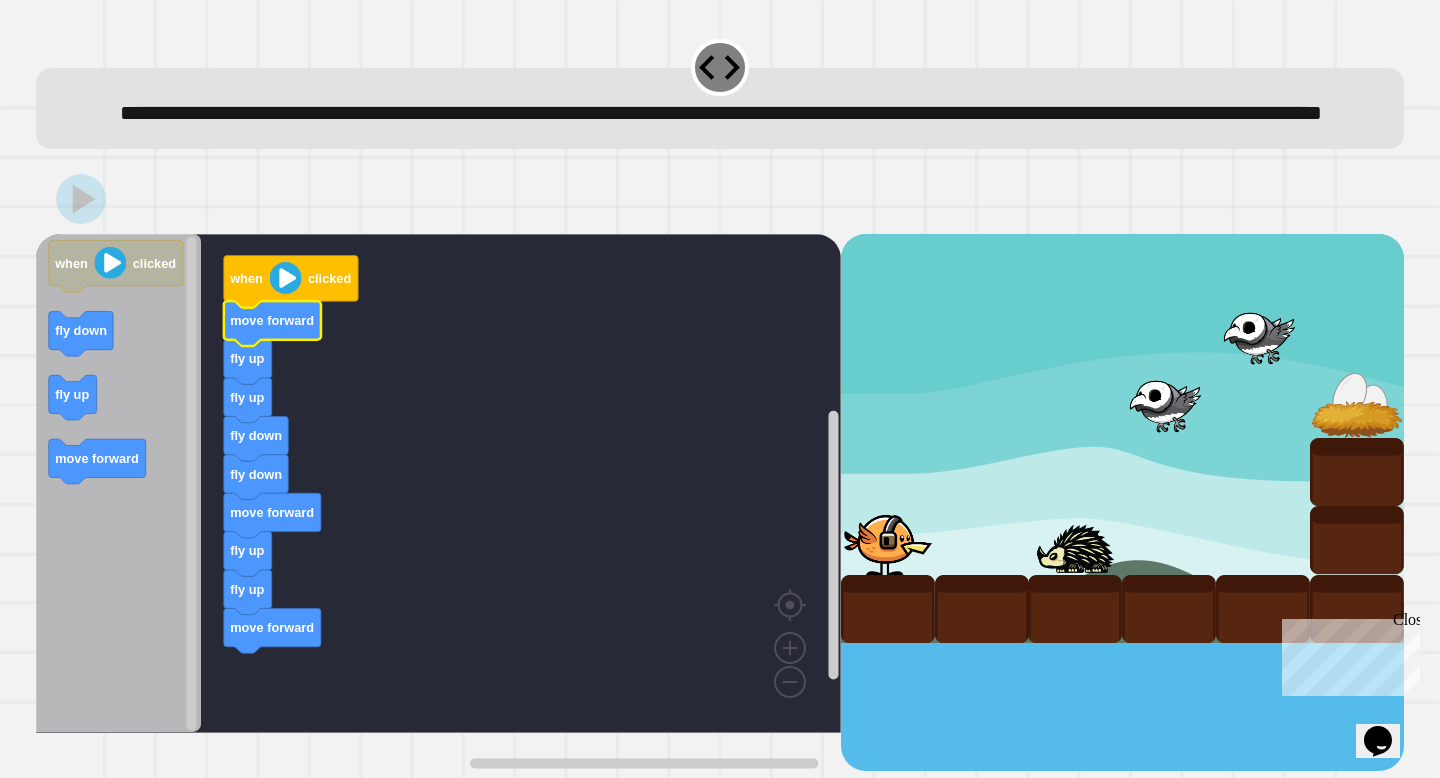 click 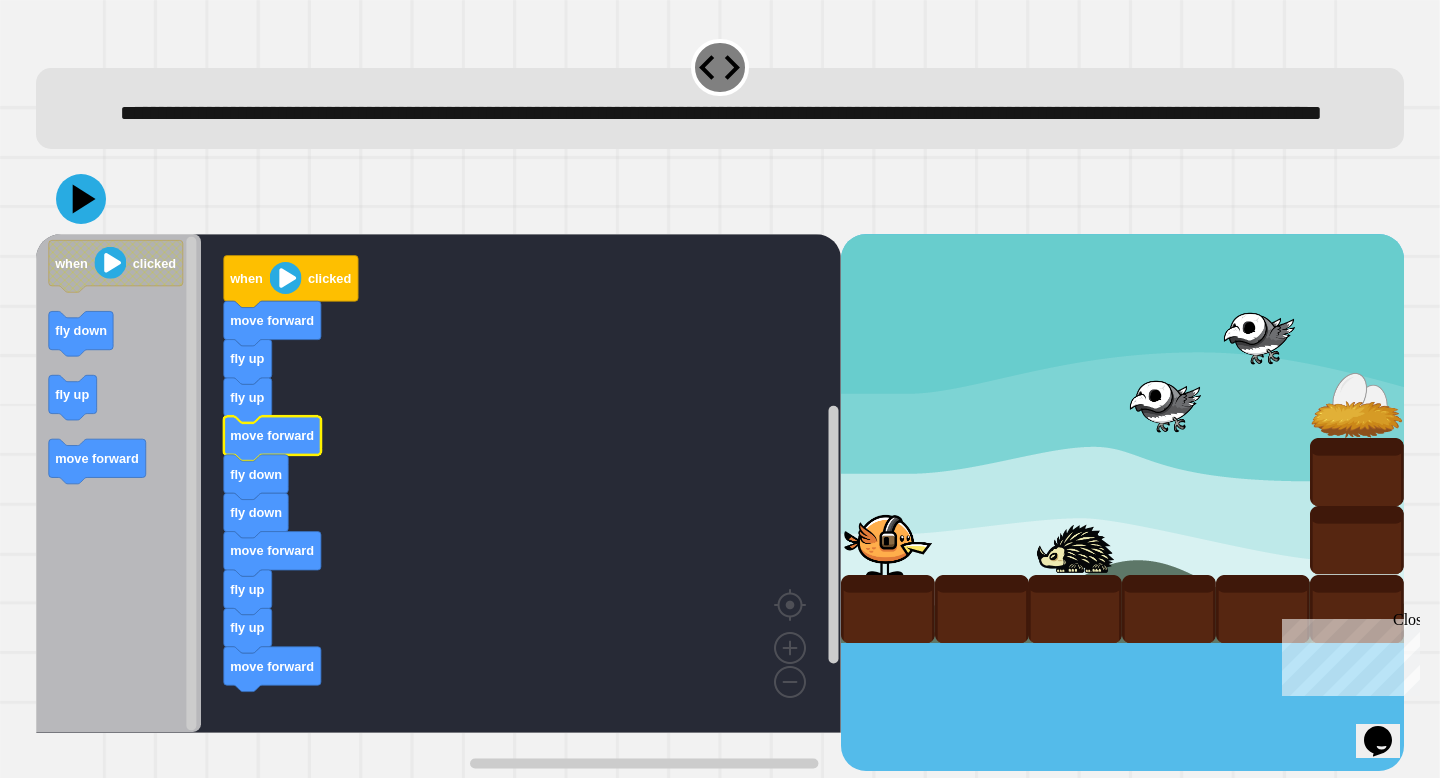 click 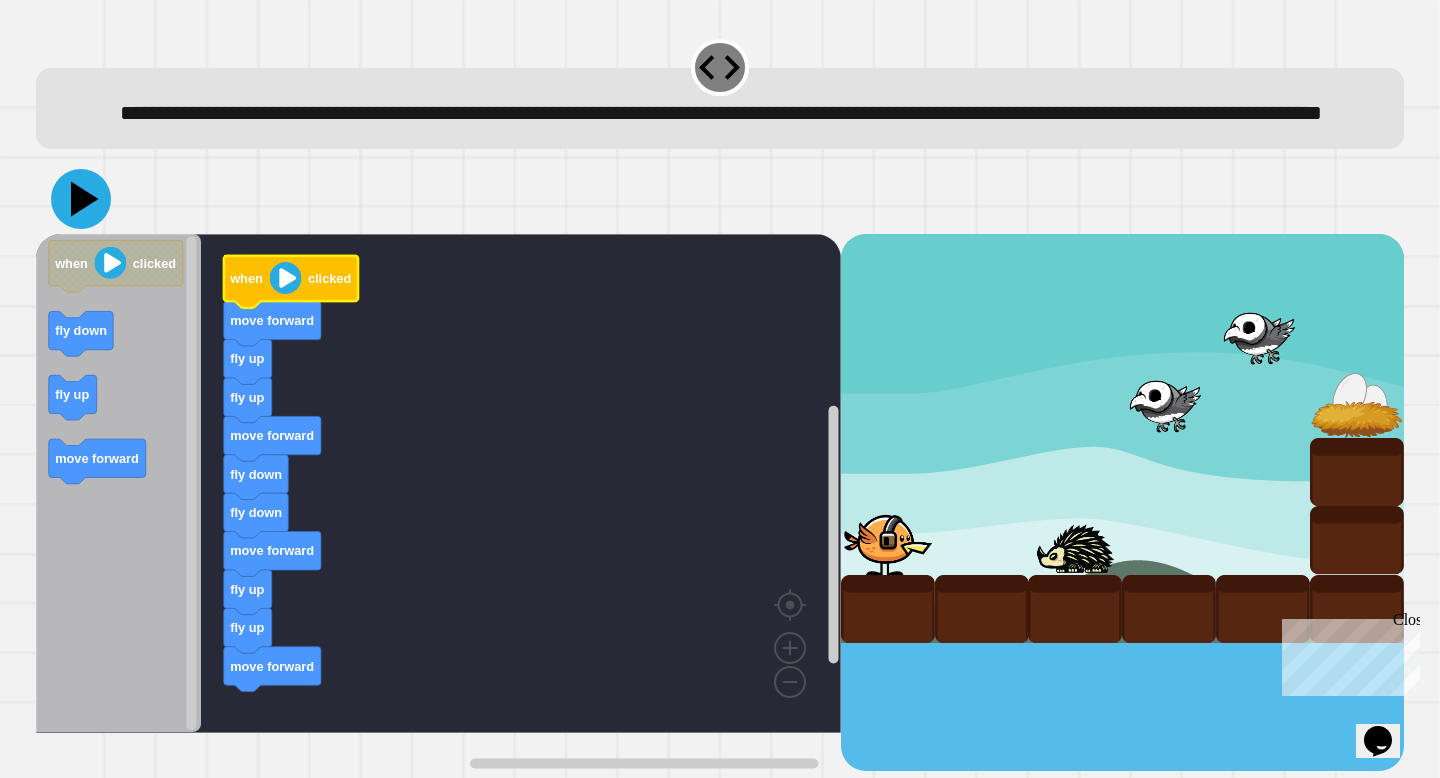 click 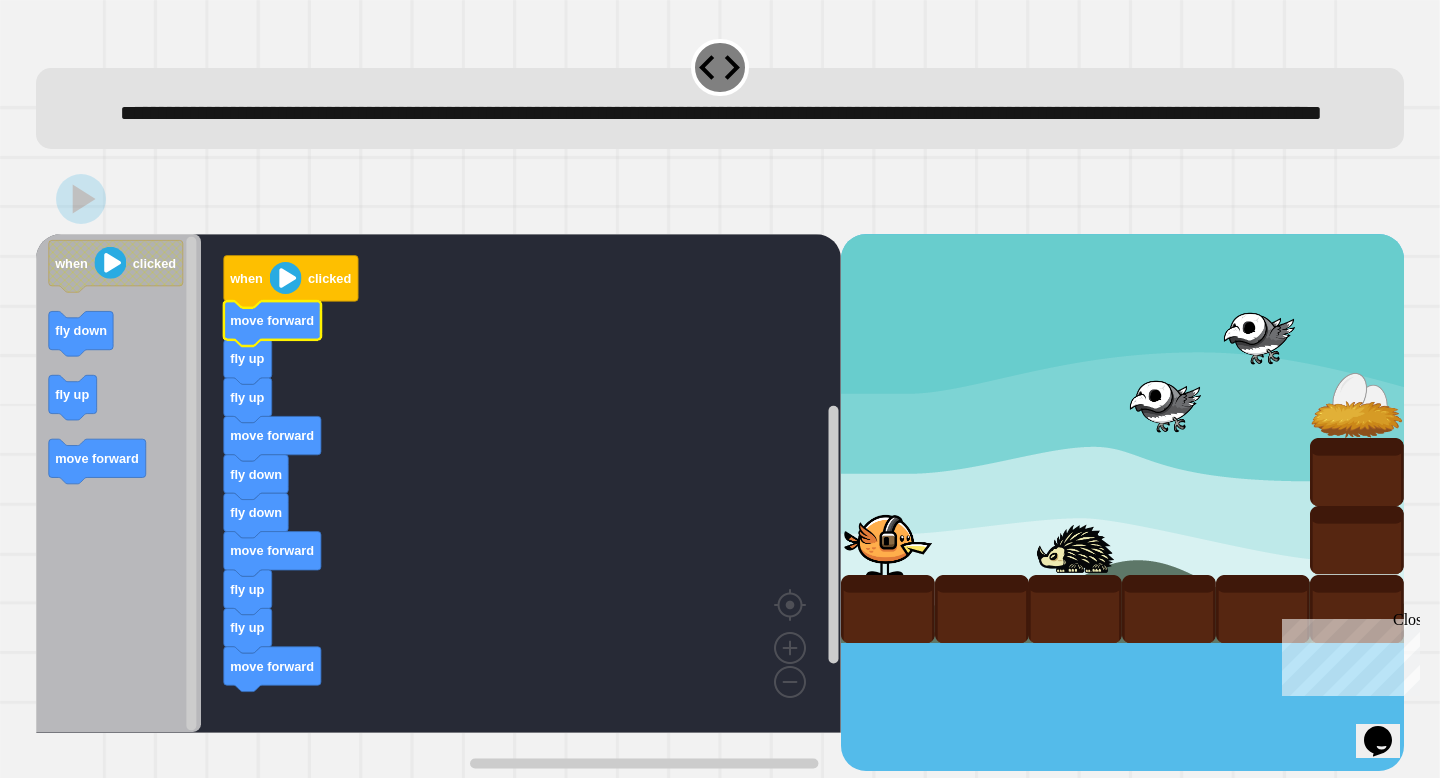 click 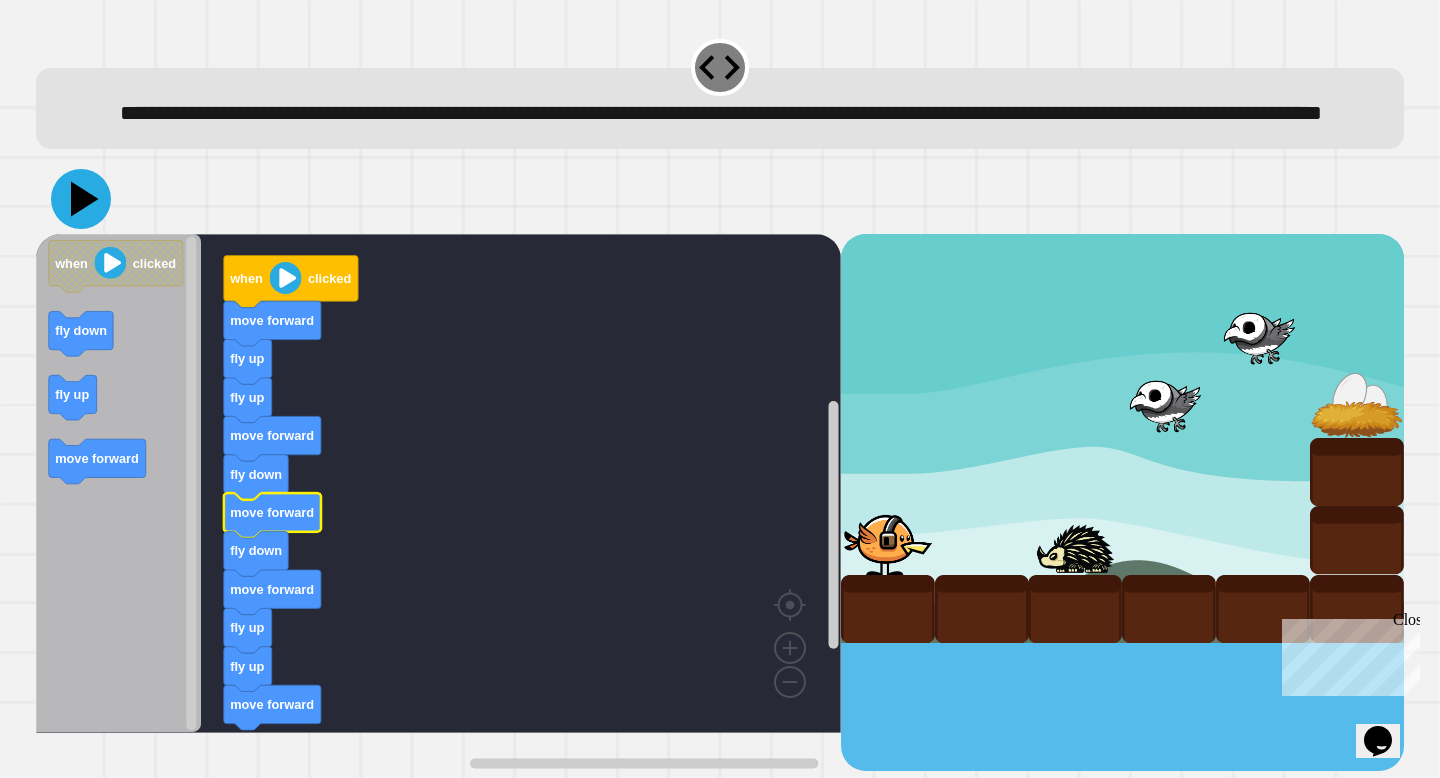 click 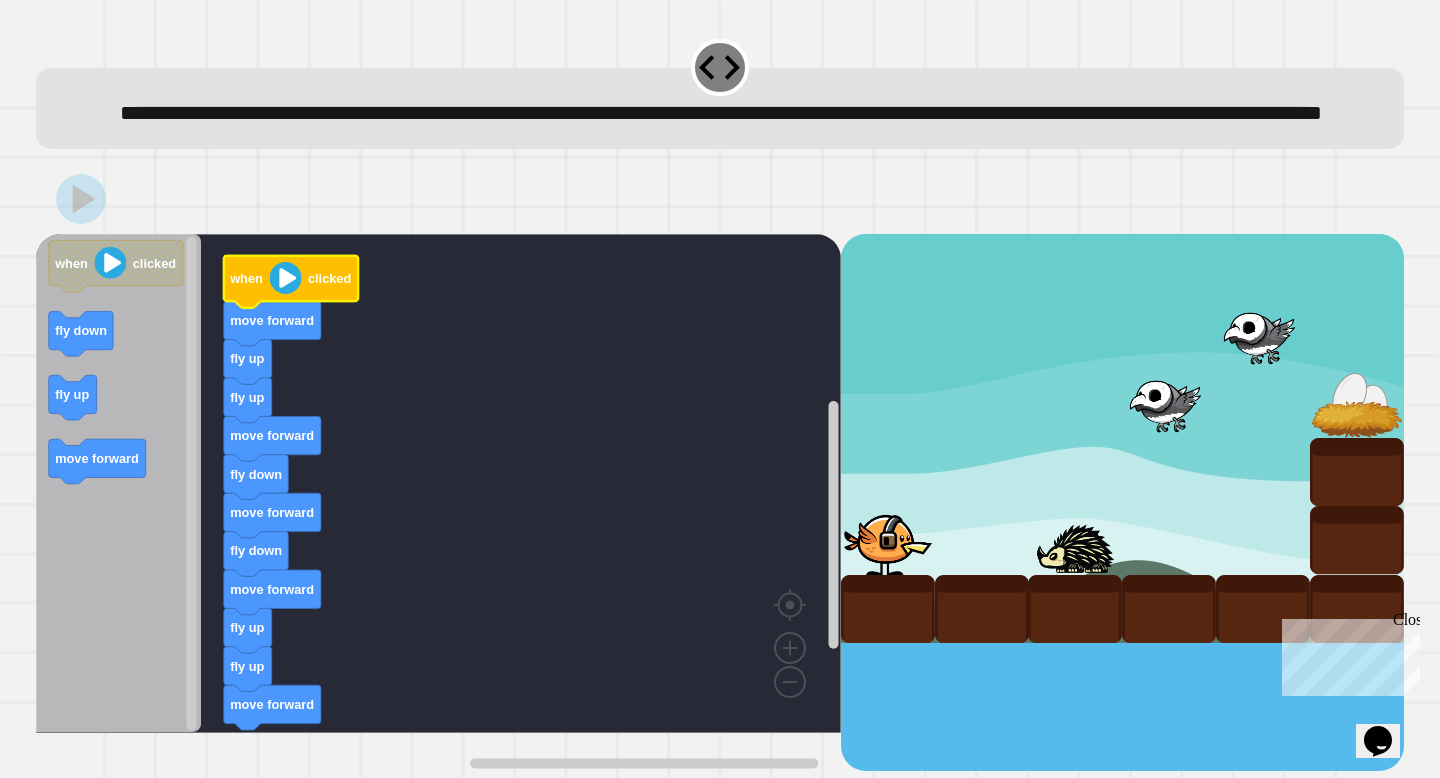 click on "when clicked fly up fly up move forward fly down move forward fly down move forward fly up fly up move forward move forward" 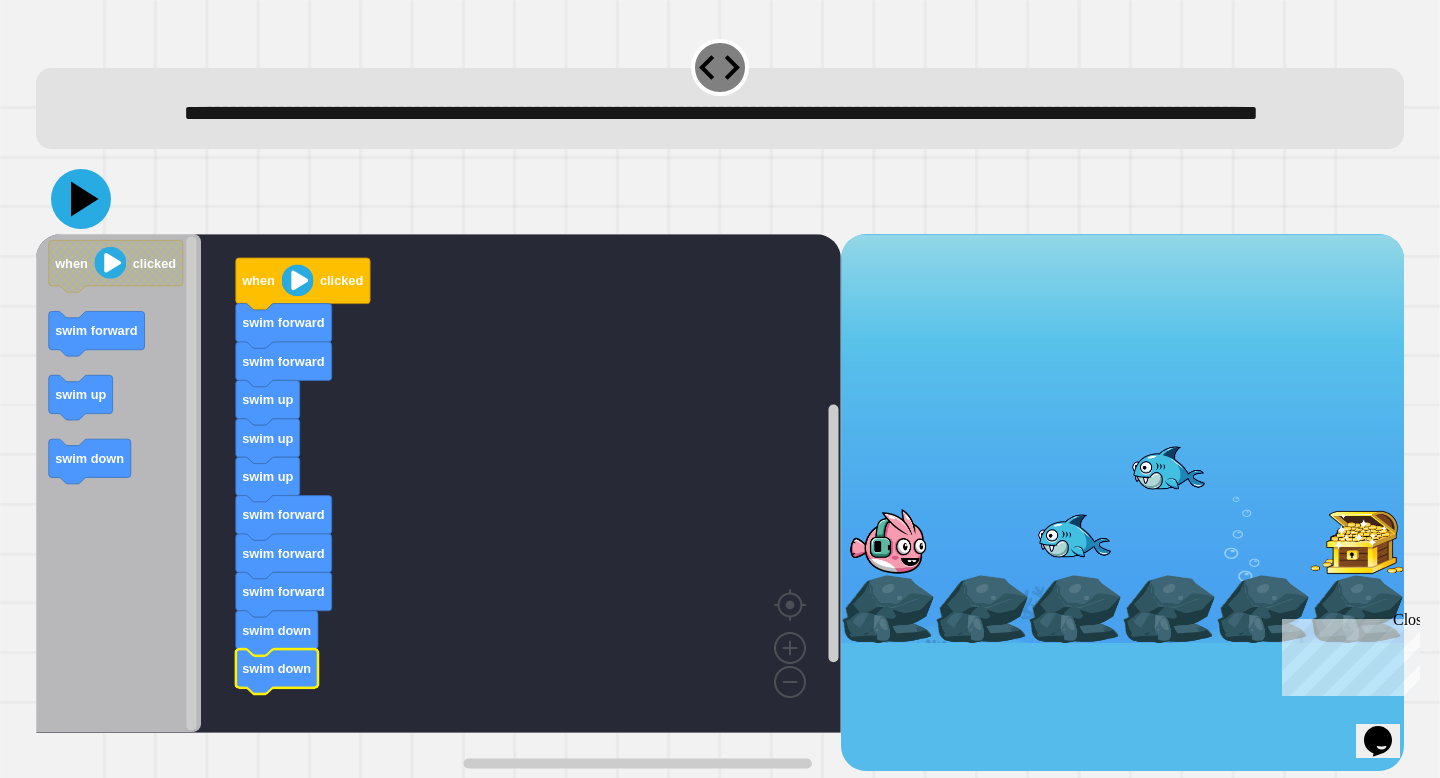click 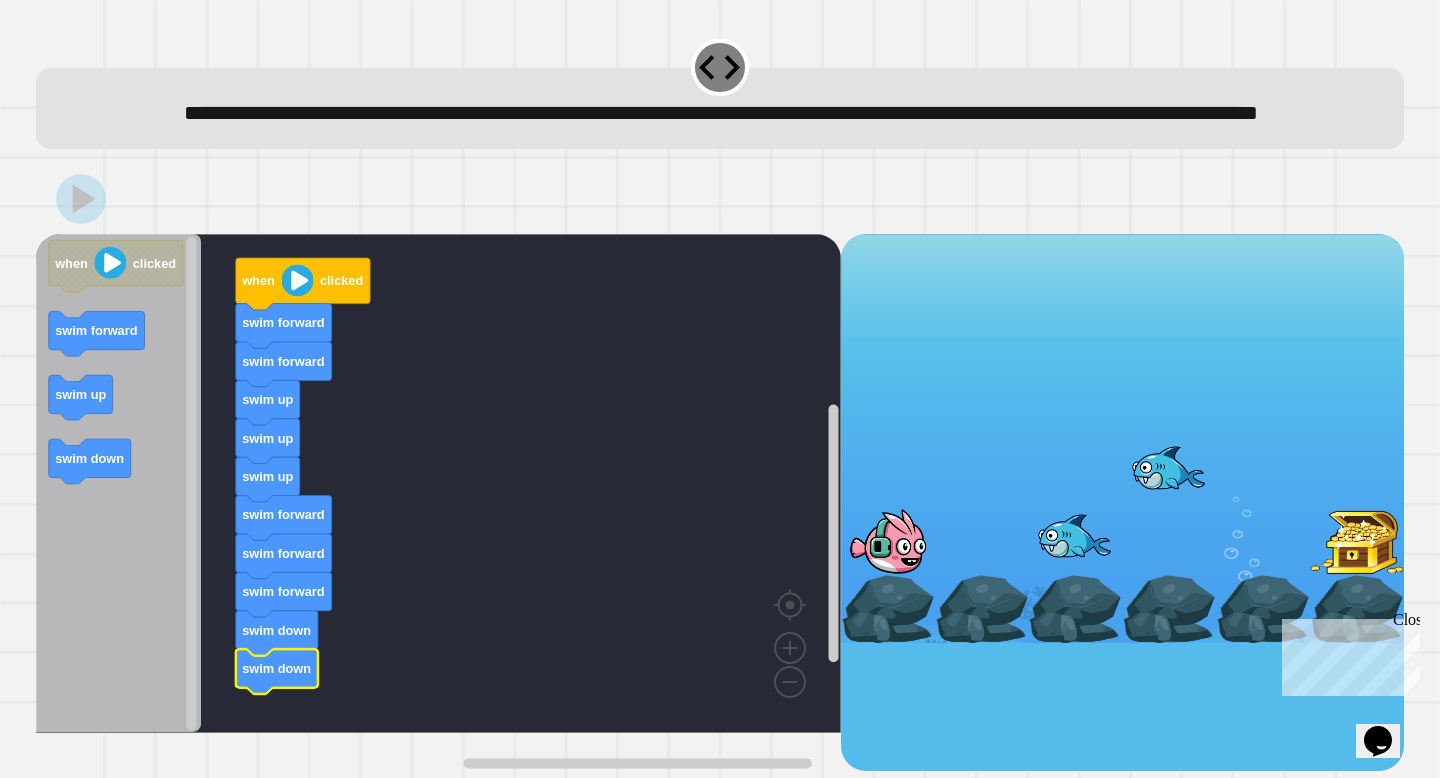 click on "when clicked swim forward swim forward swim up swim up swim up swim forward swim forward swim forward swim down swim down" 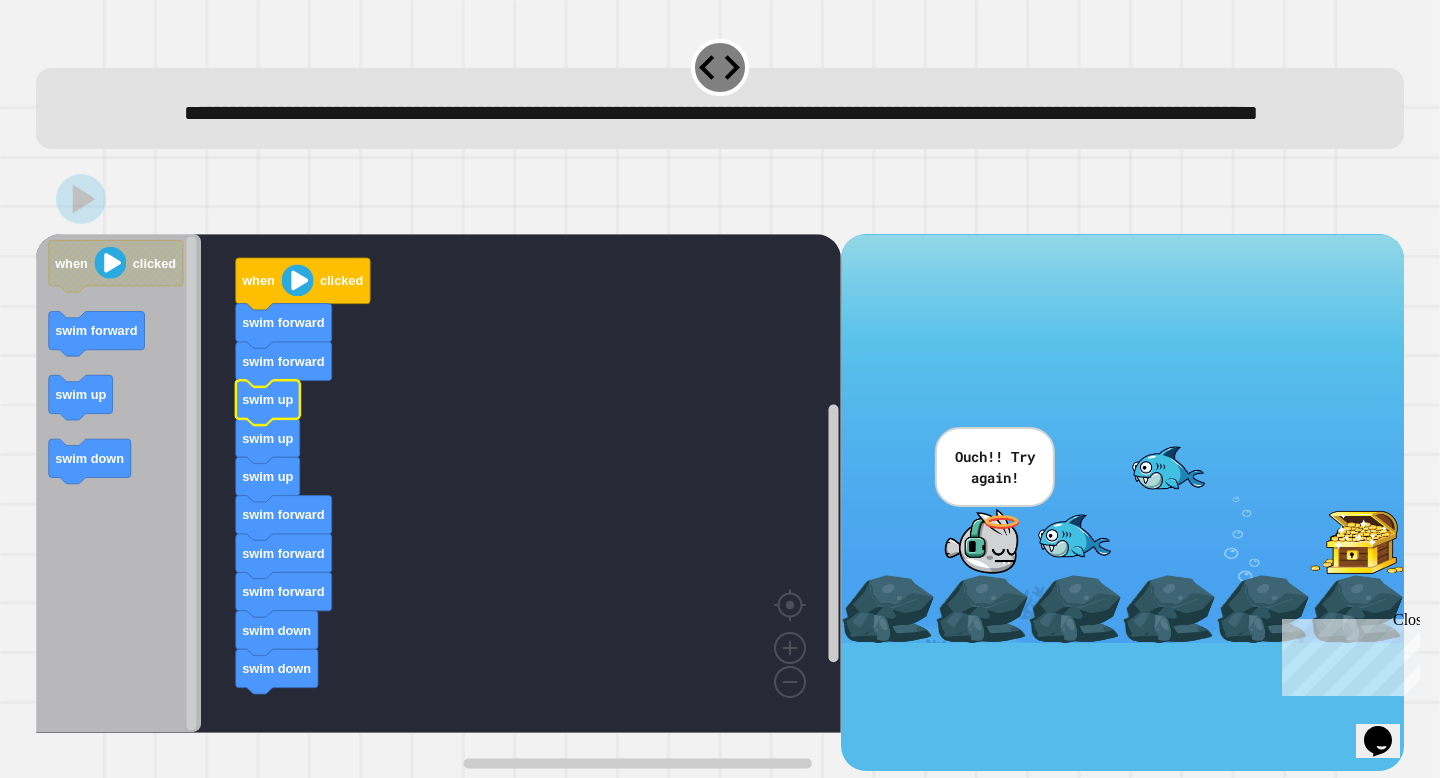 click 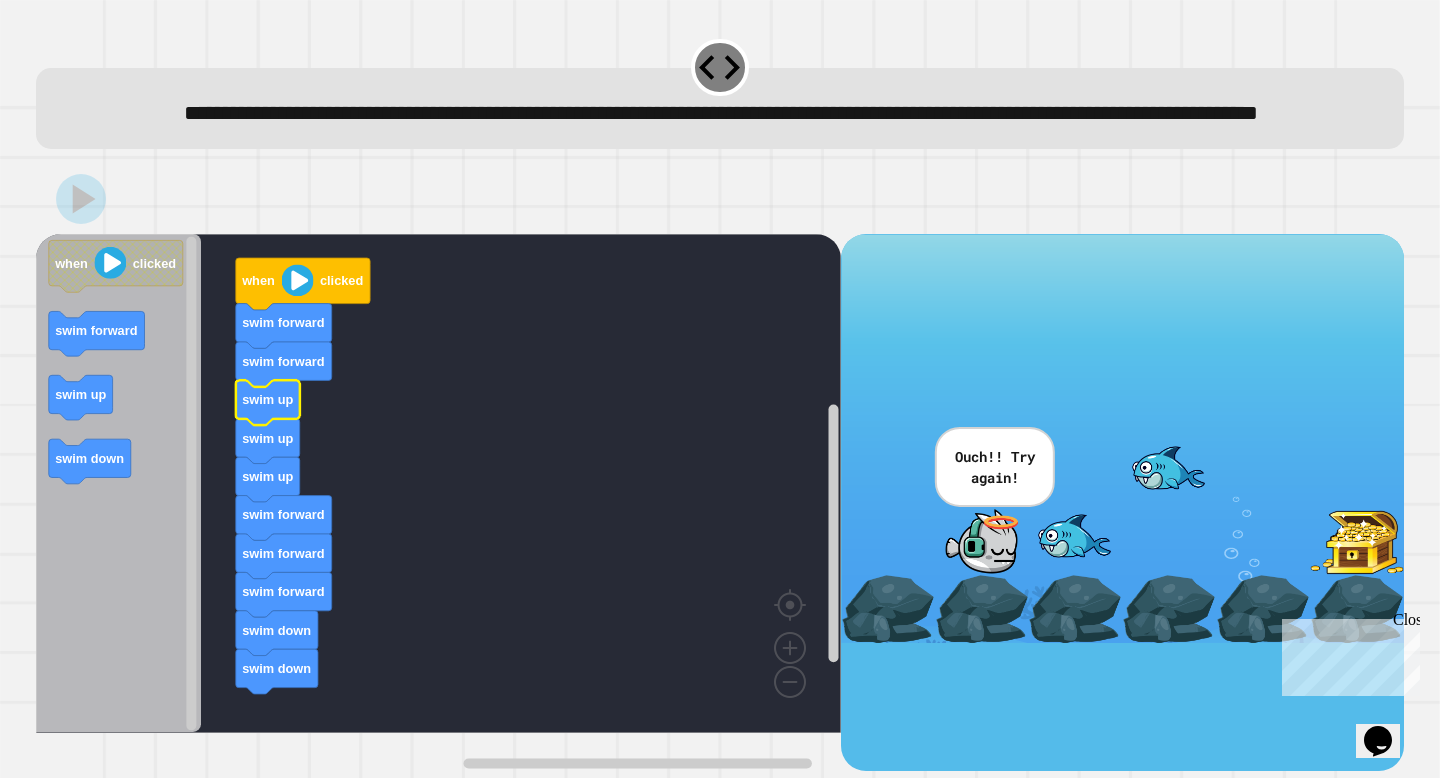 click 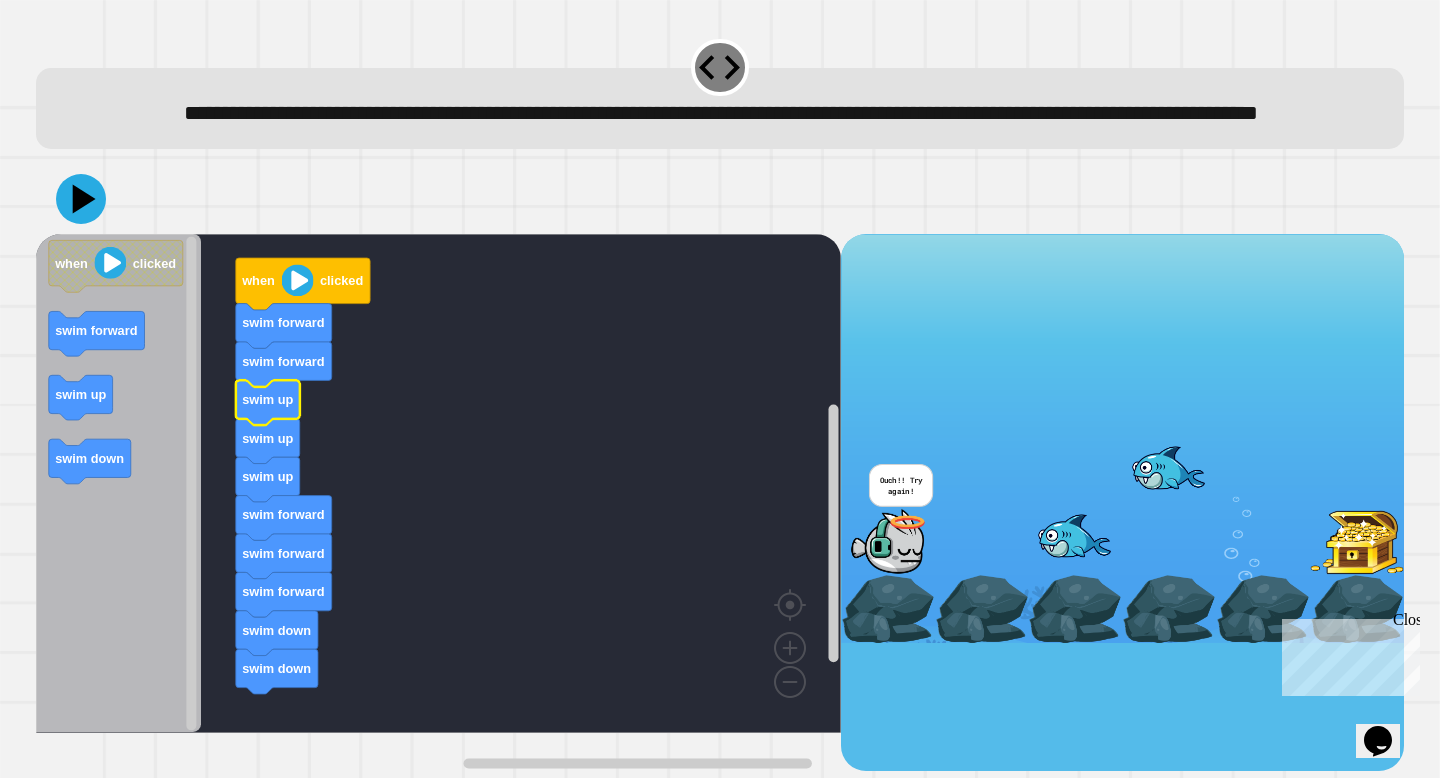 click 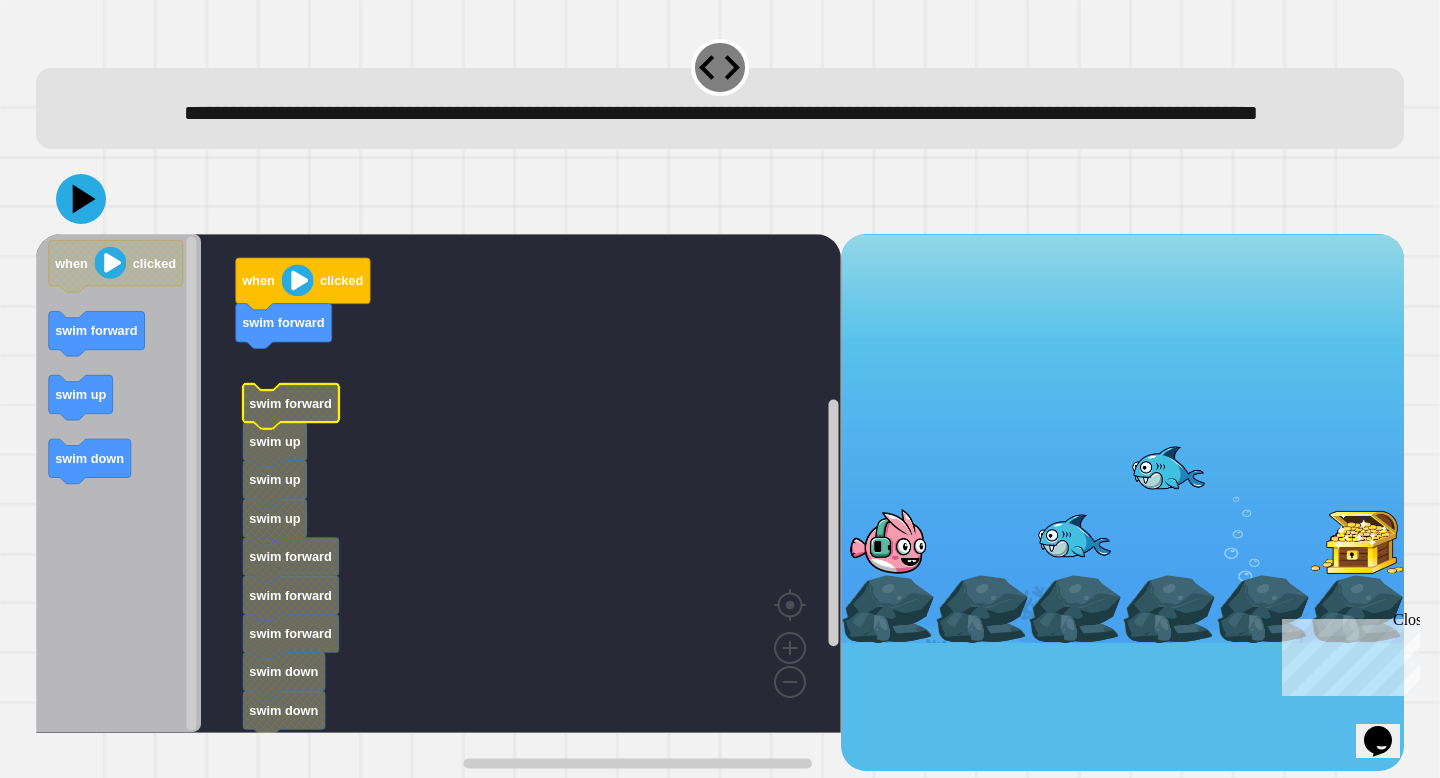 click on "swim forward" 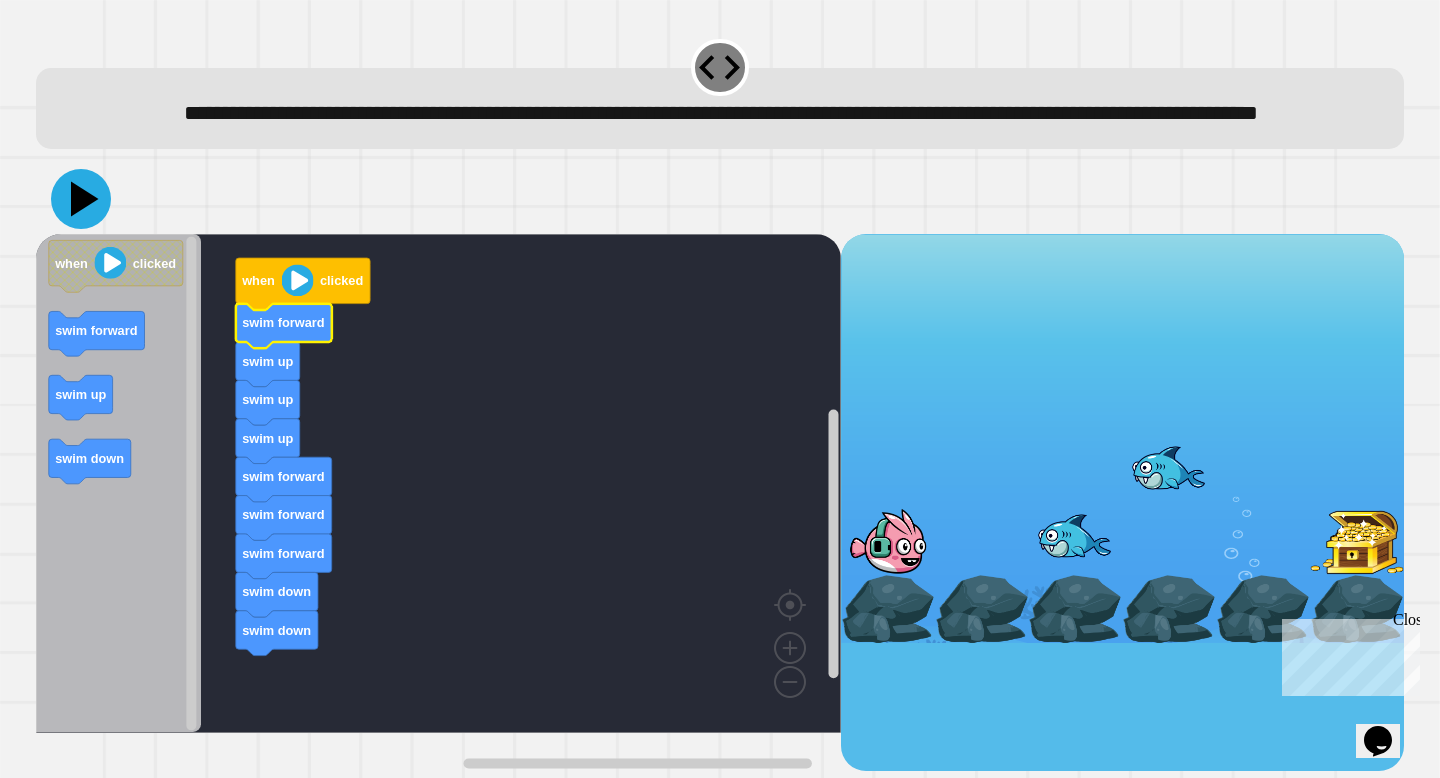 click 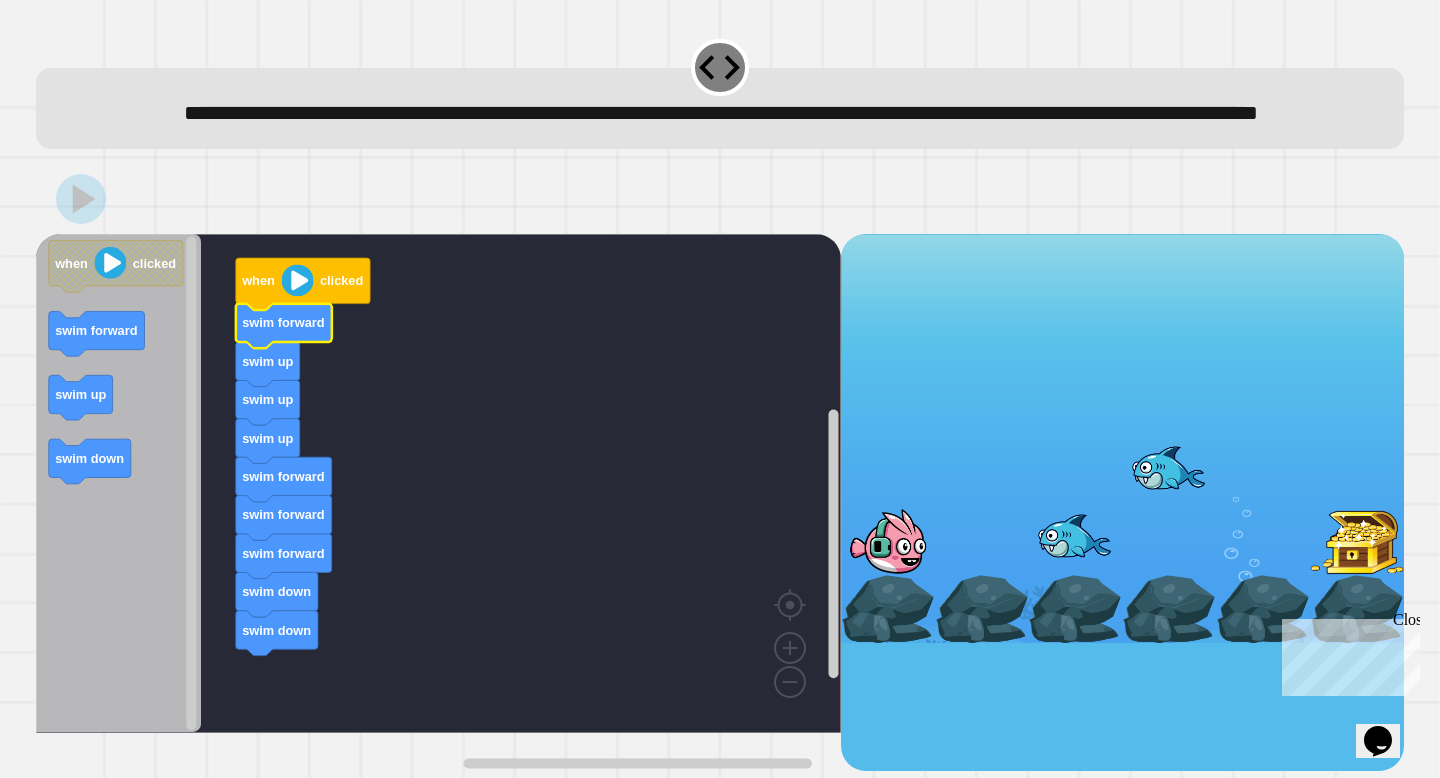 click 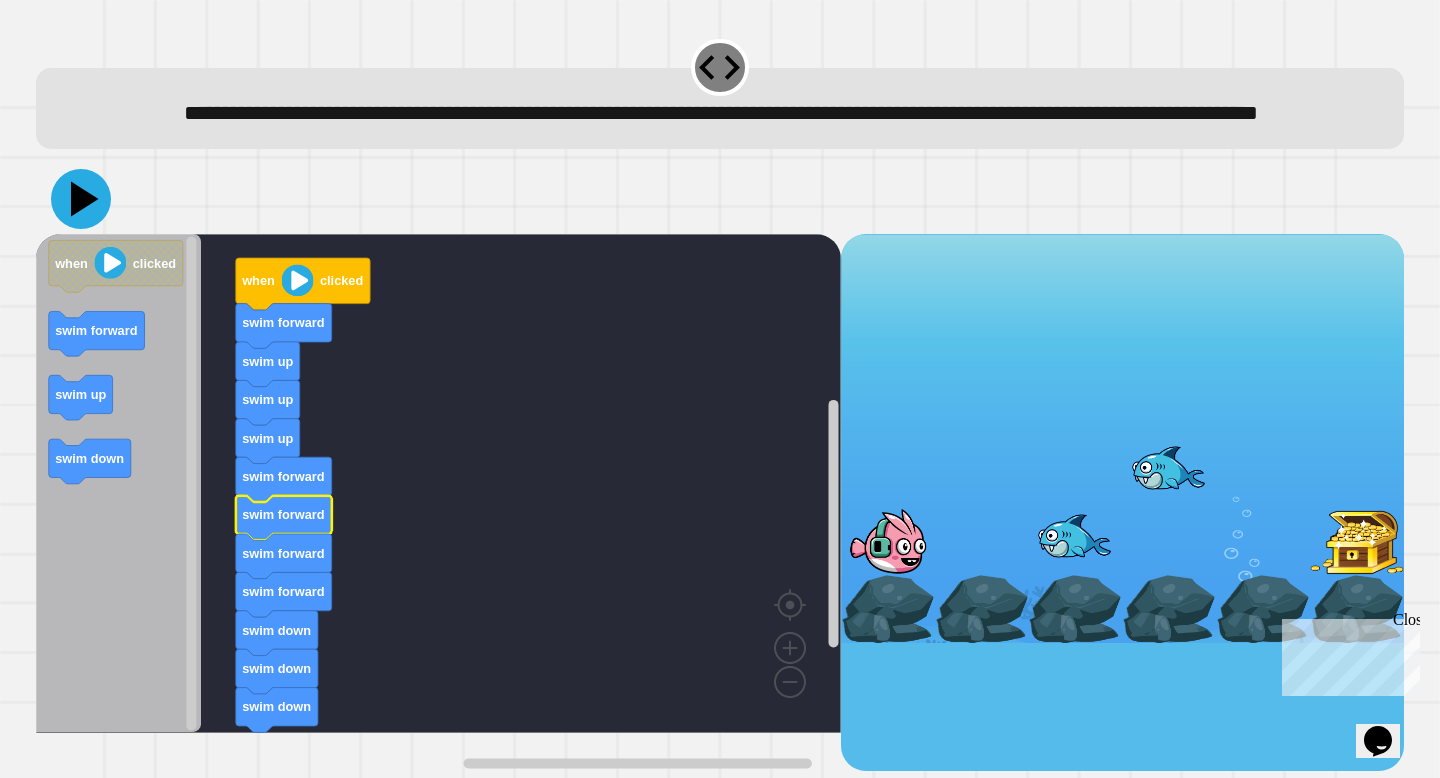 click 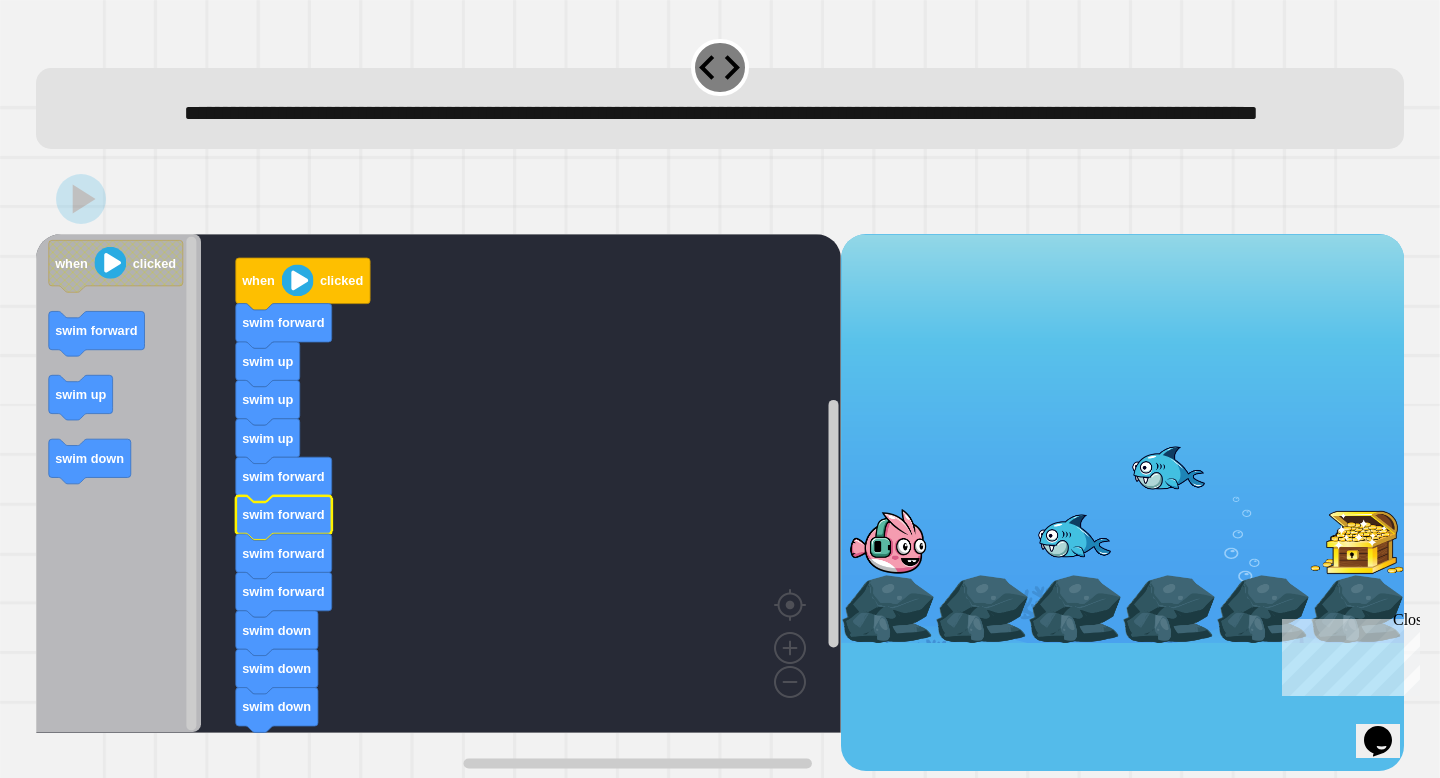 click 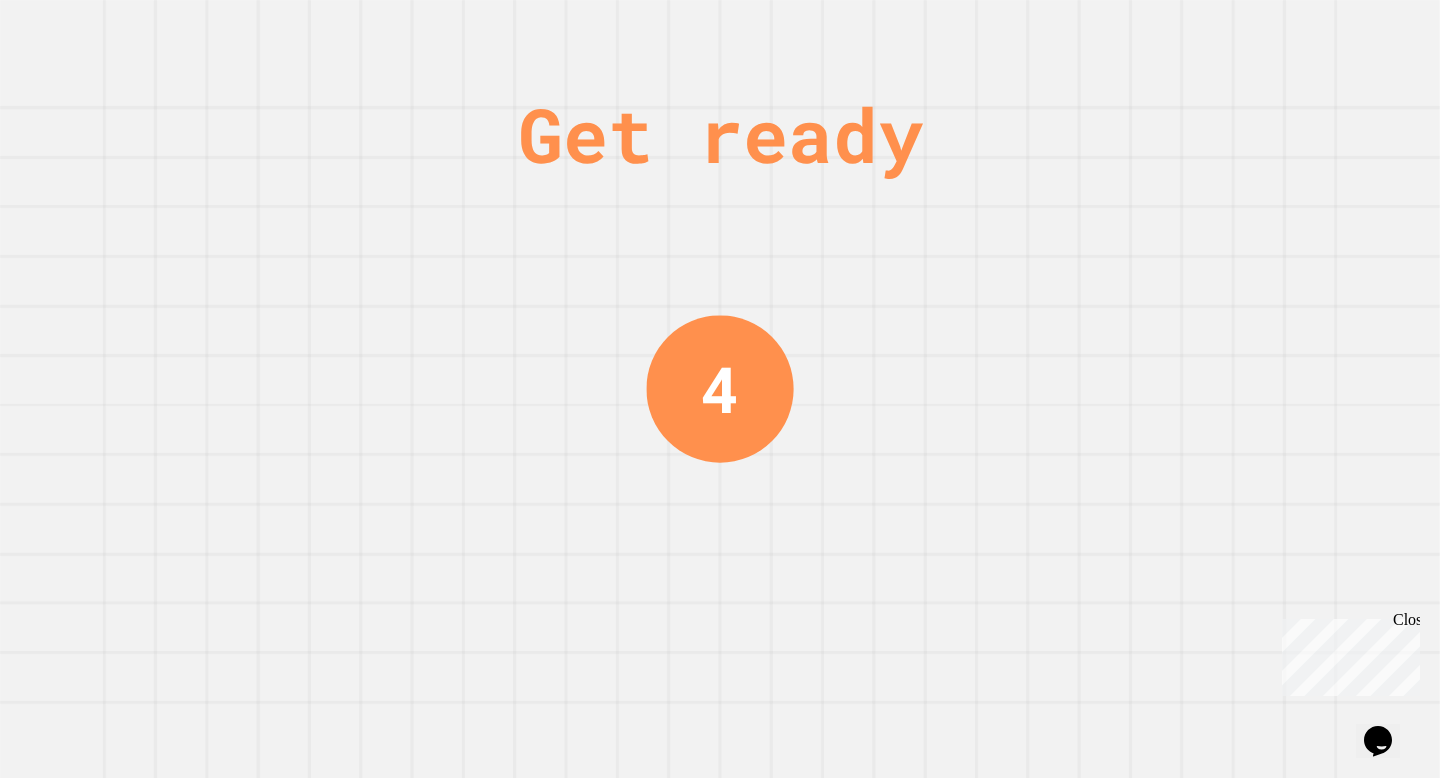 scroll, scrollTop: 0, scrollLeft: 0, axis: both 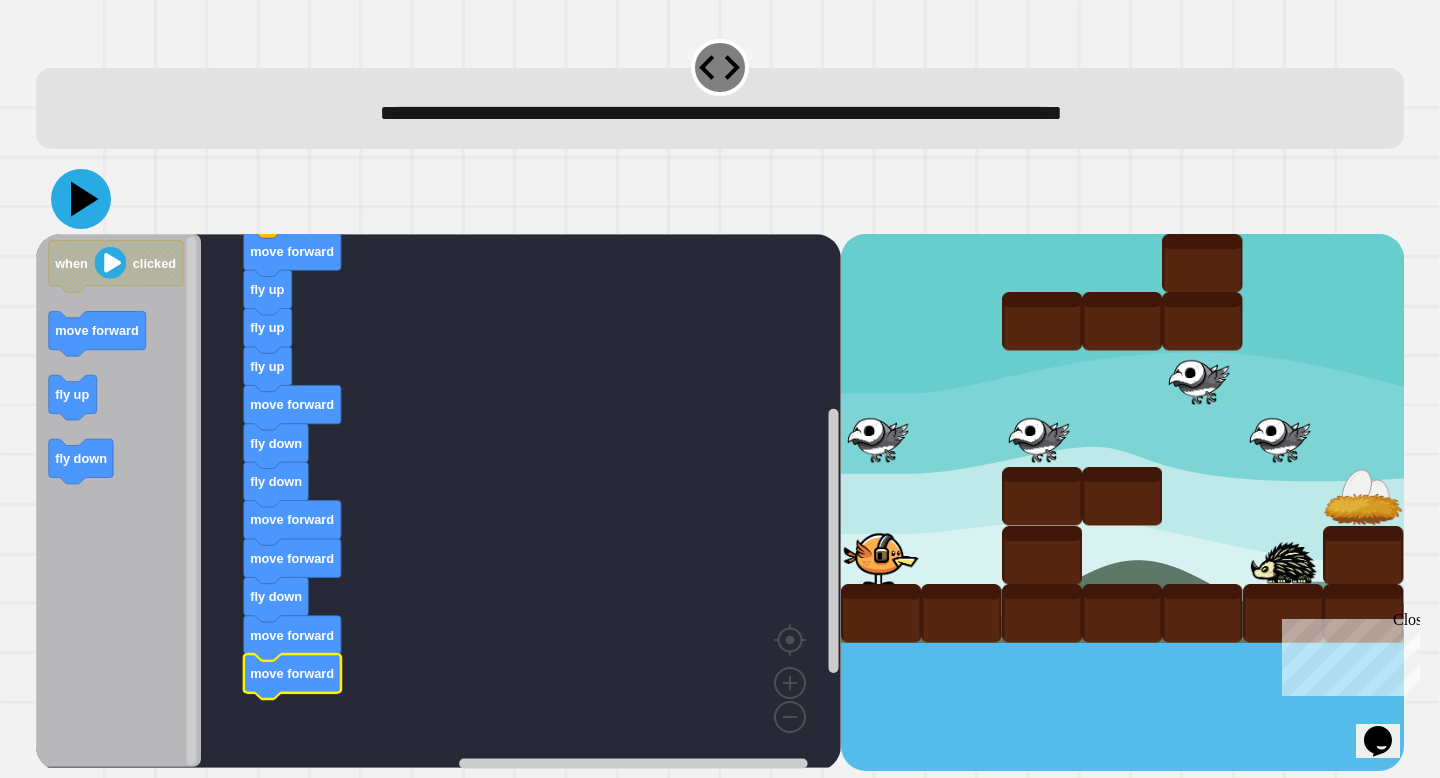click 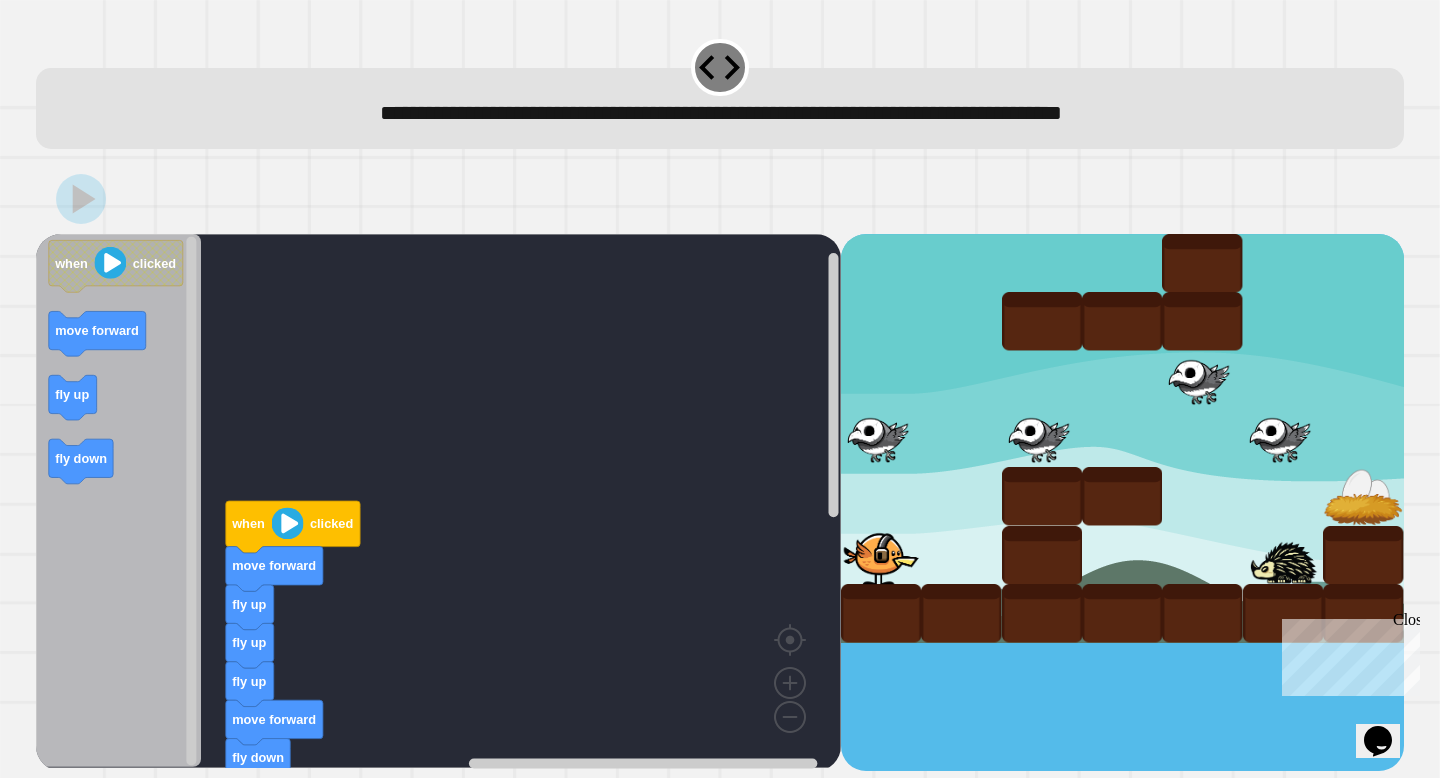 click 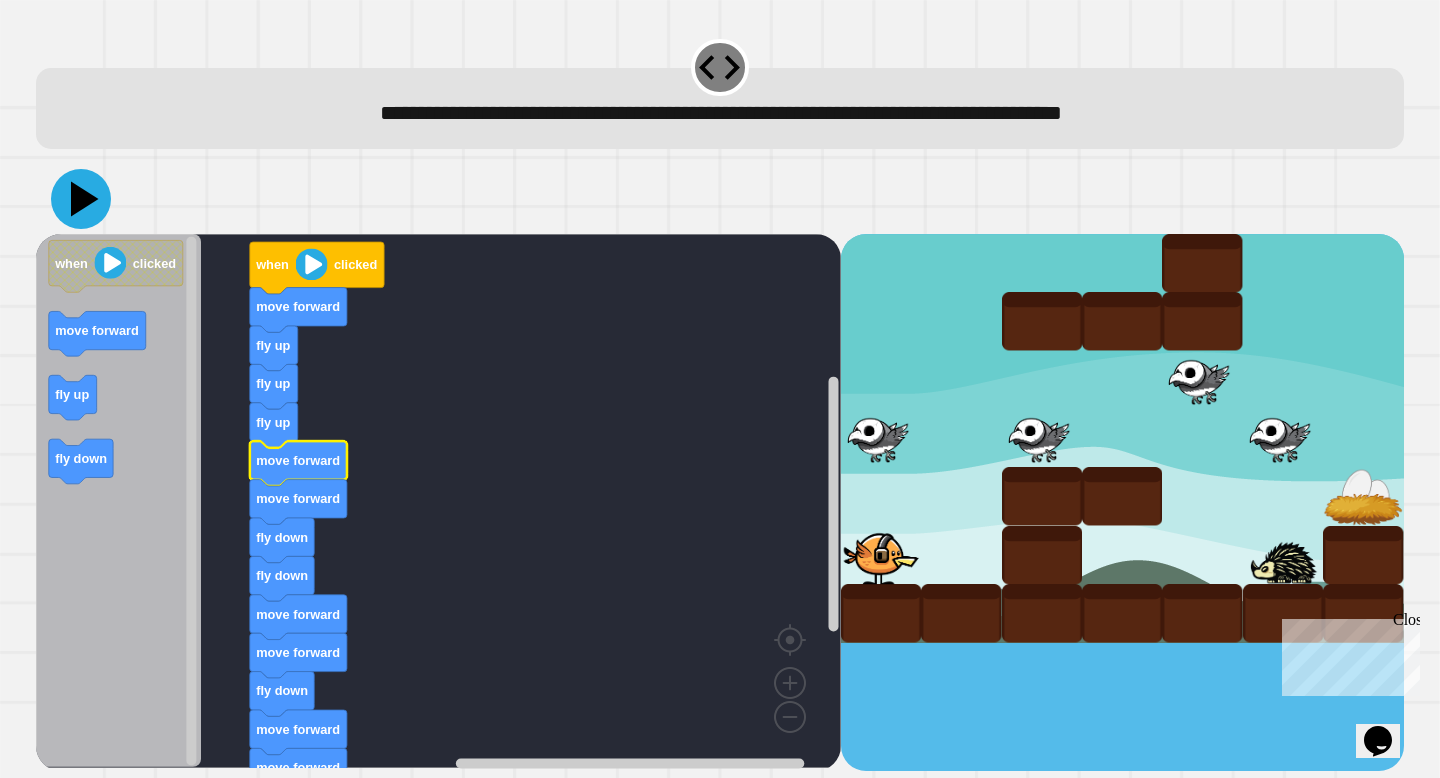 click 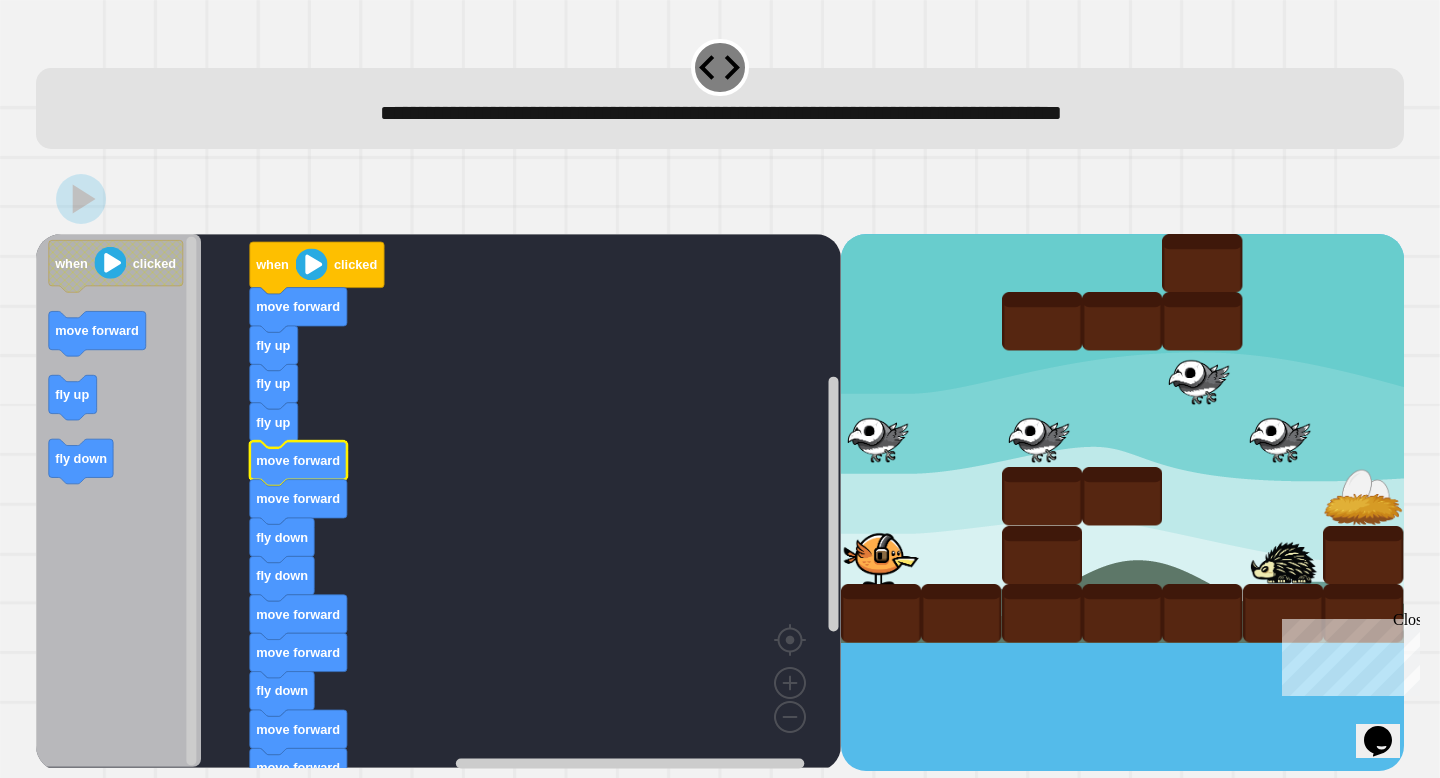 click 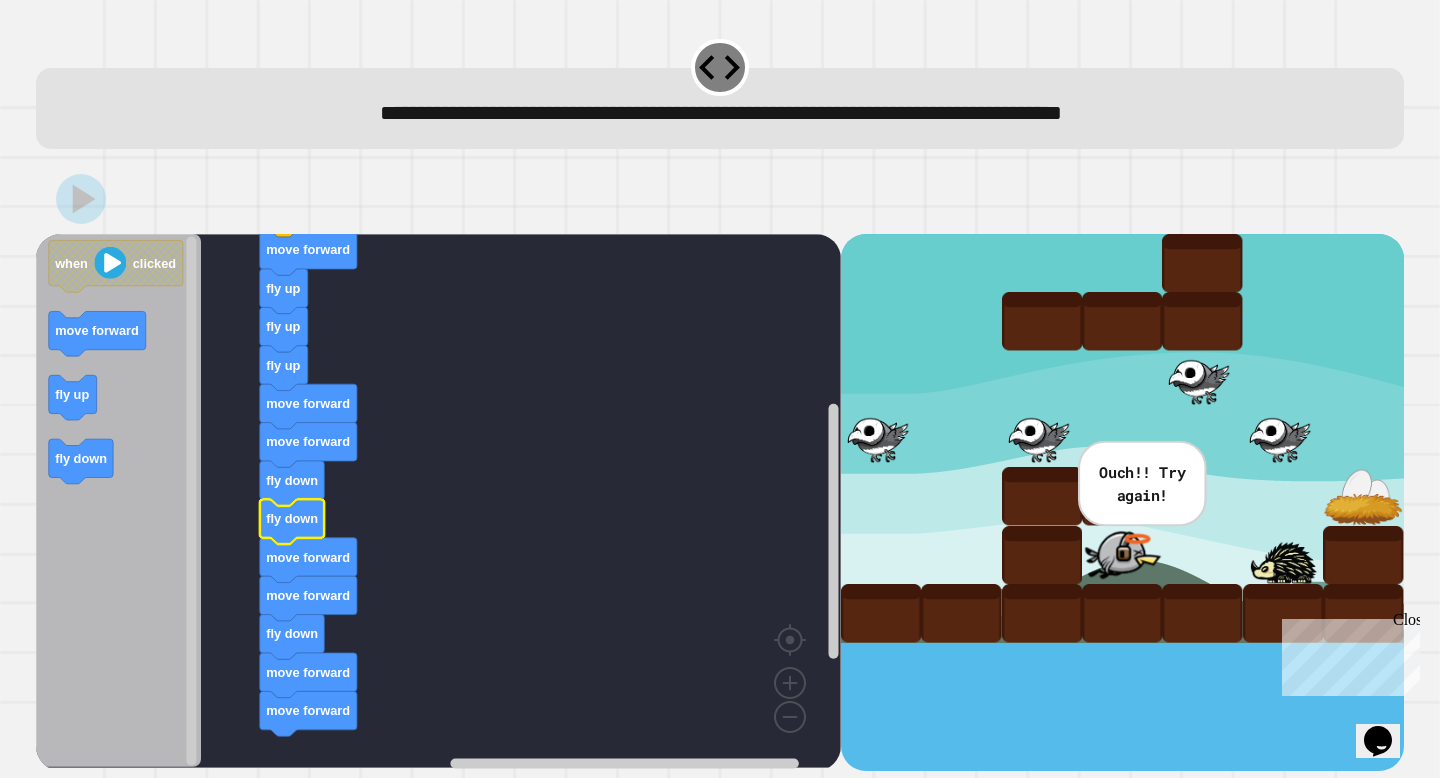 click 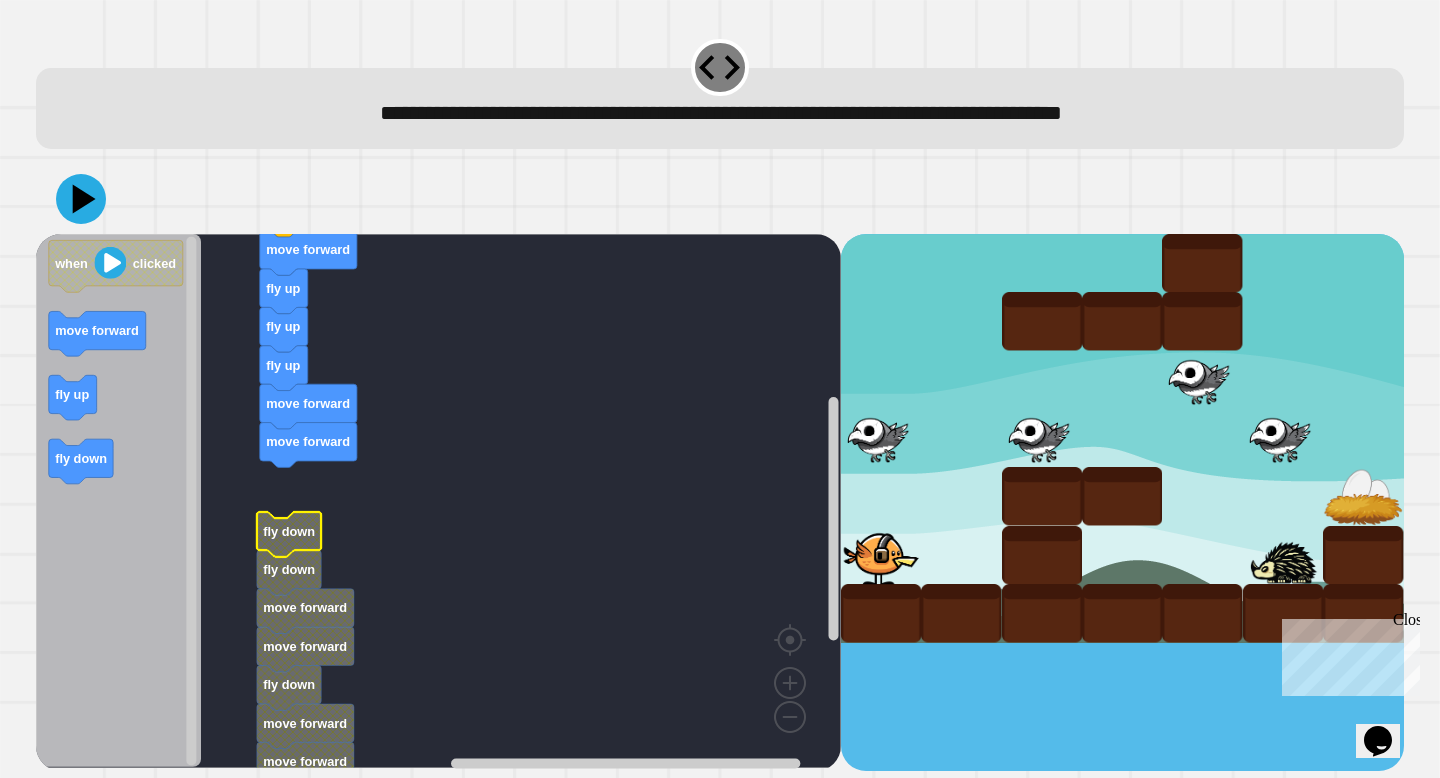click 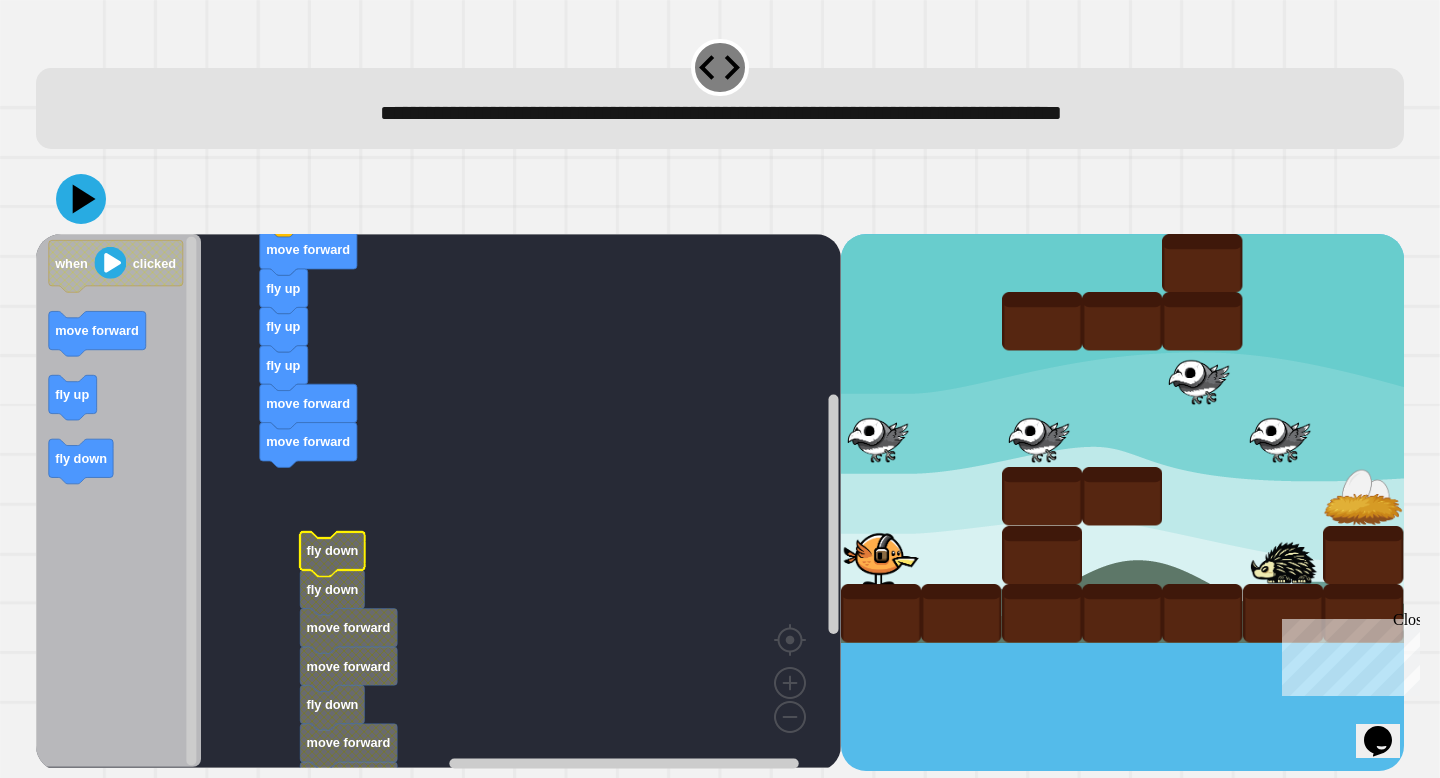 click 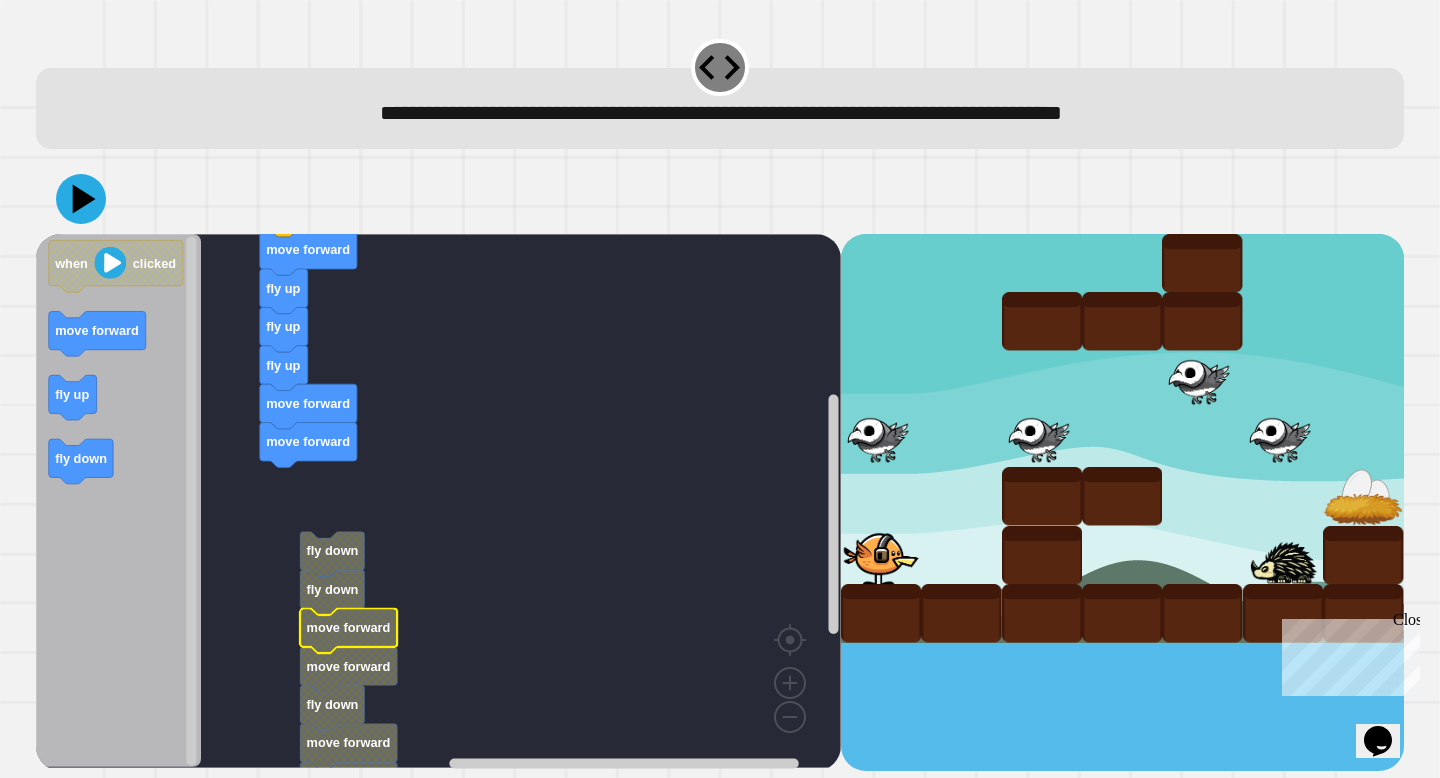 click 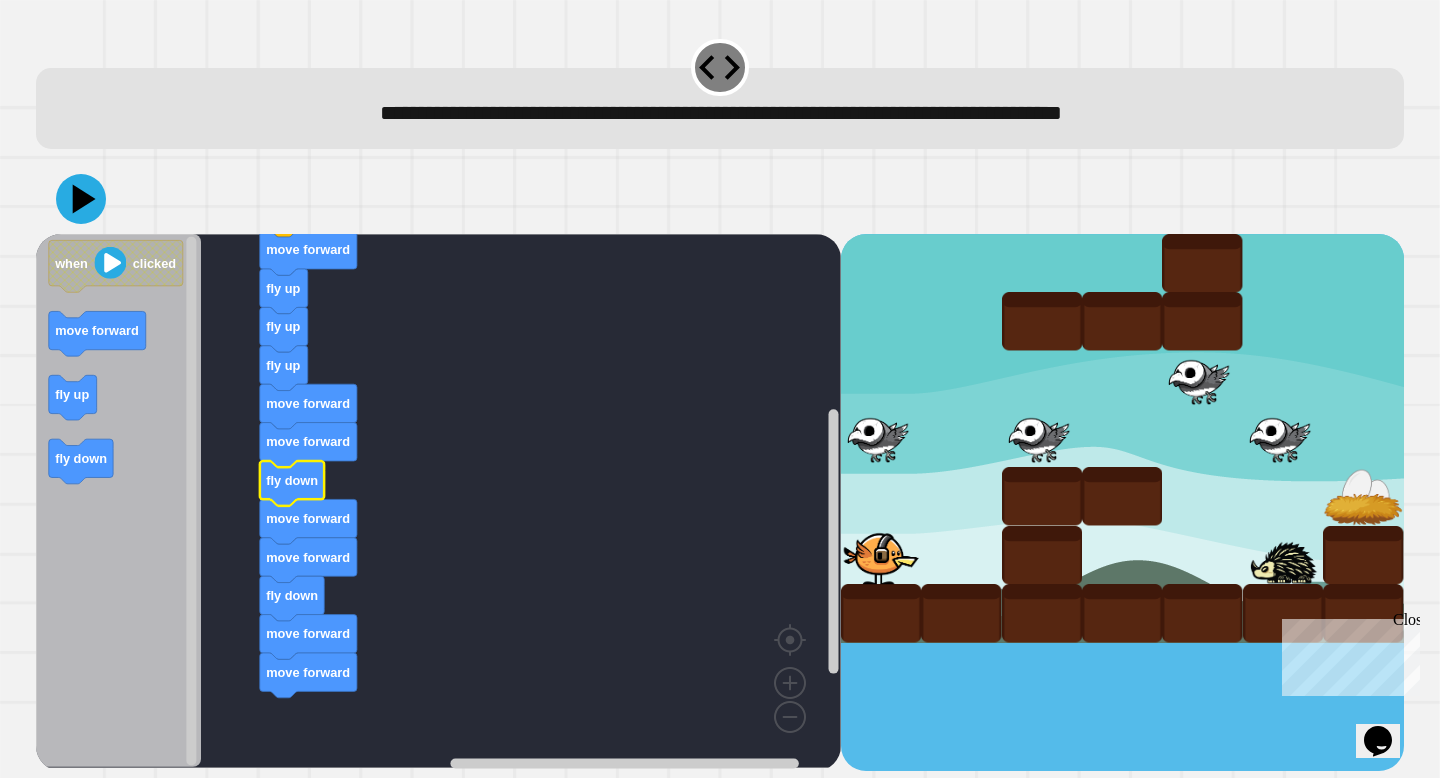 click 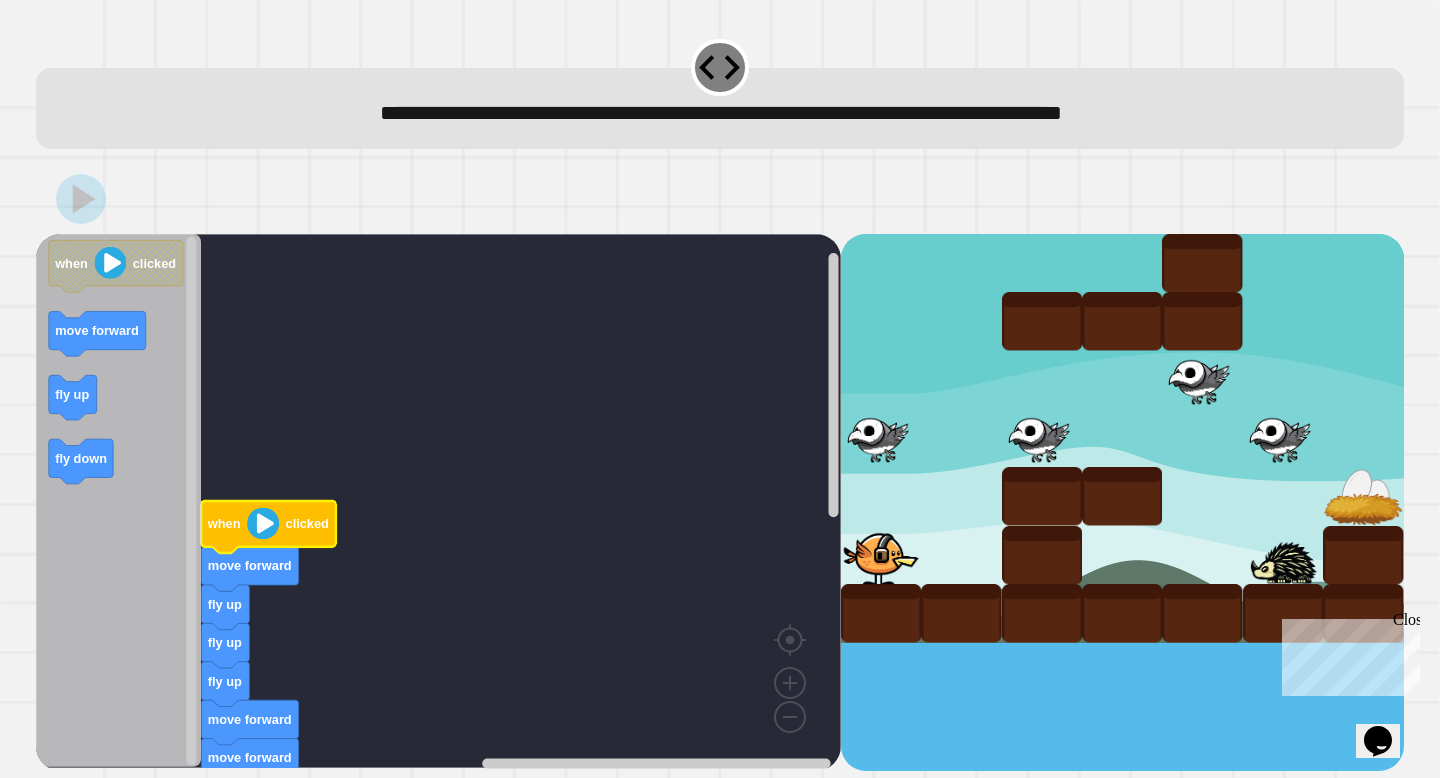 click 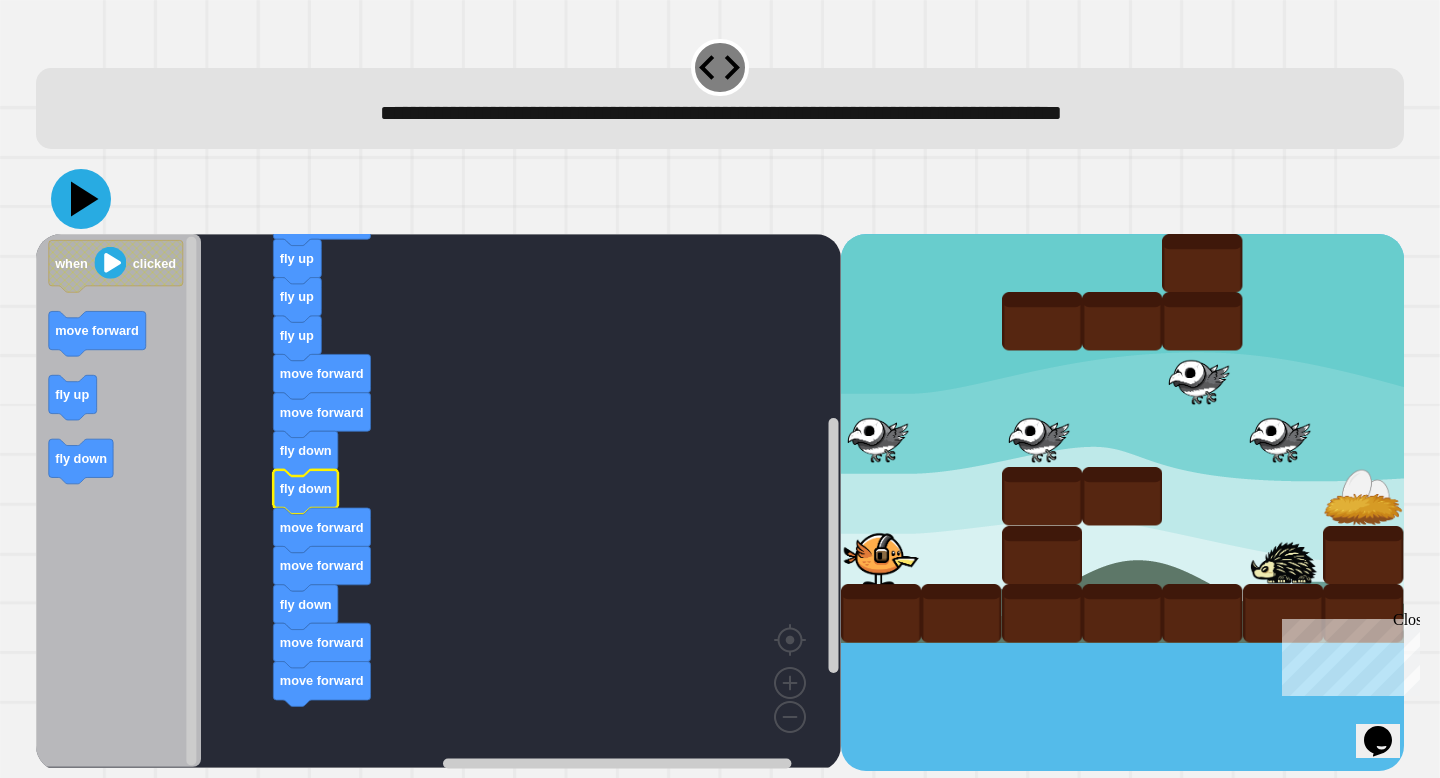 click 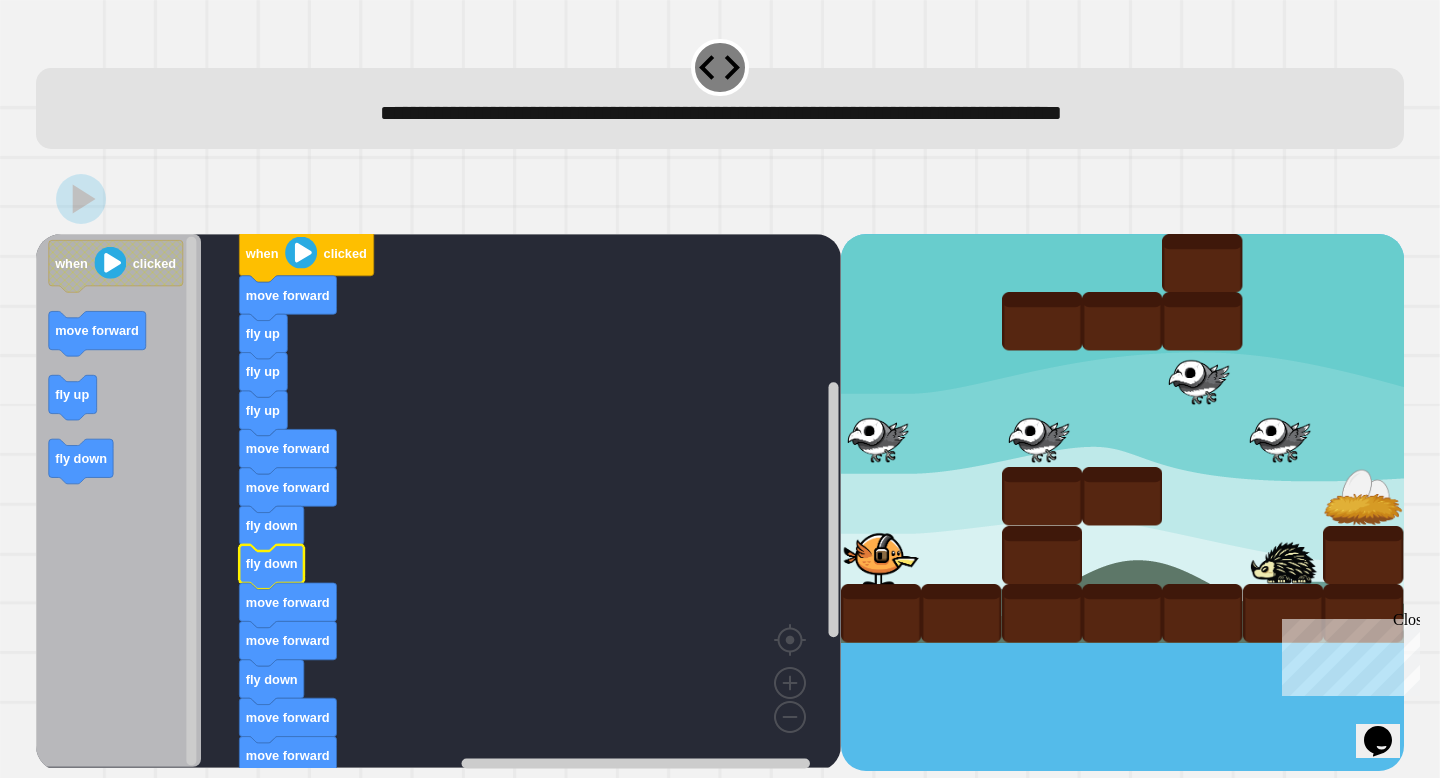 click 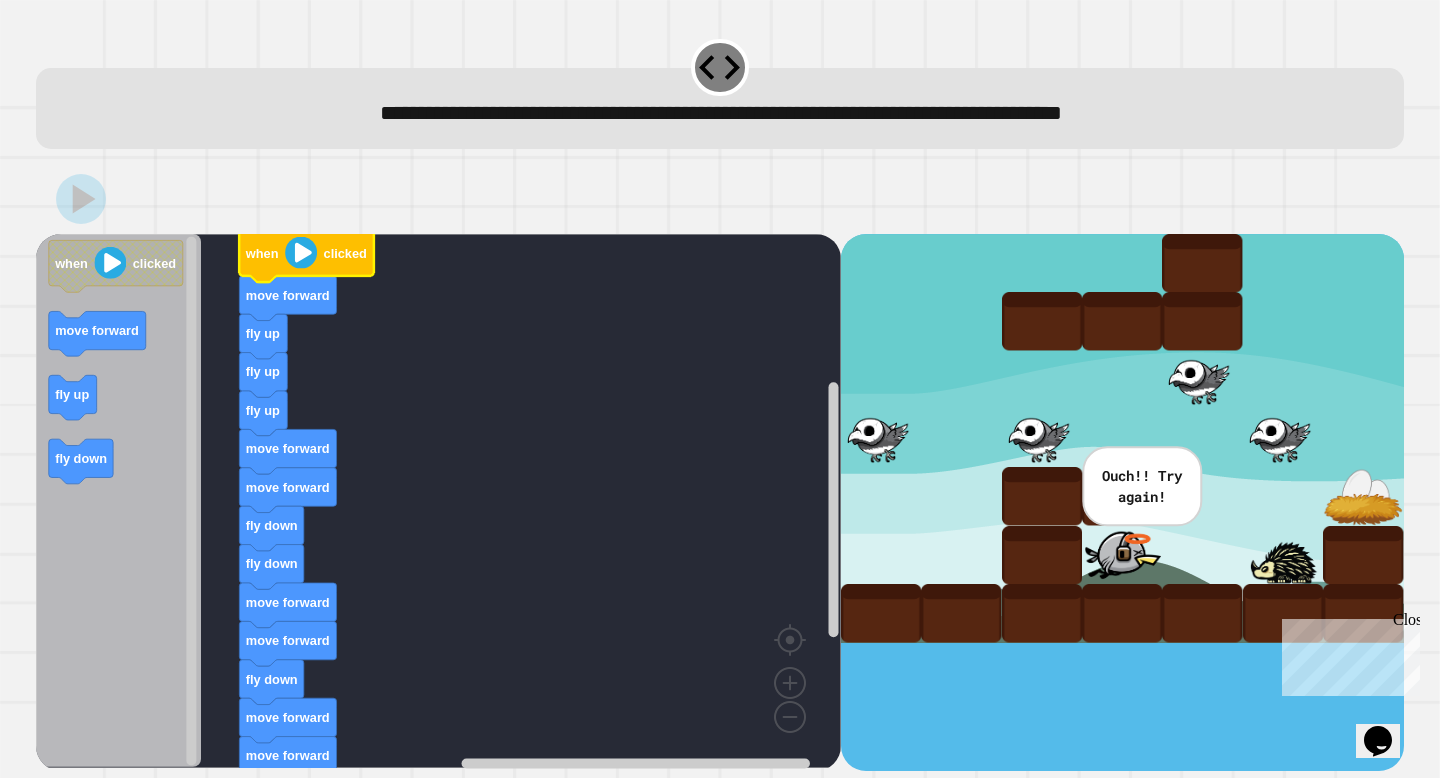 click 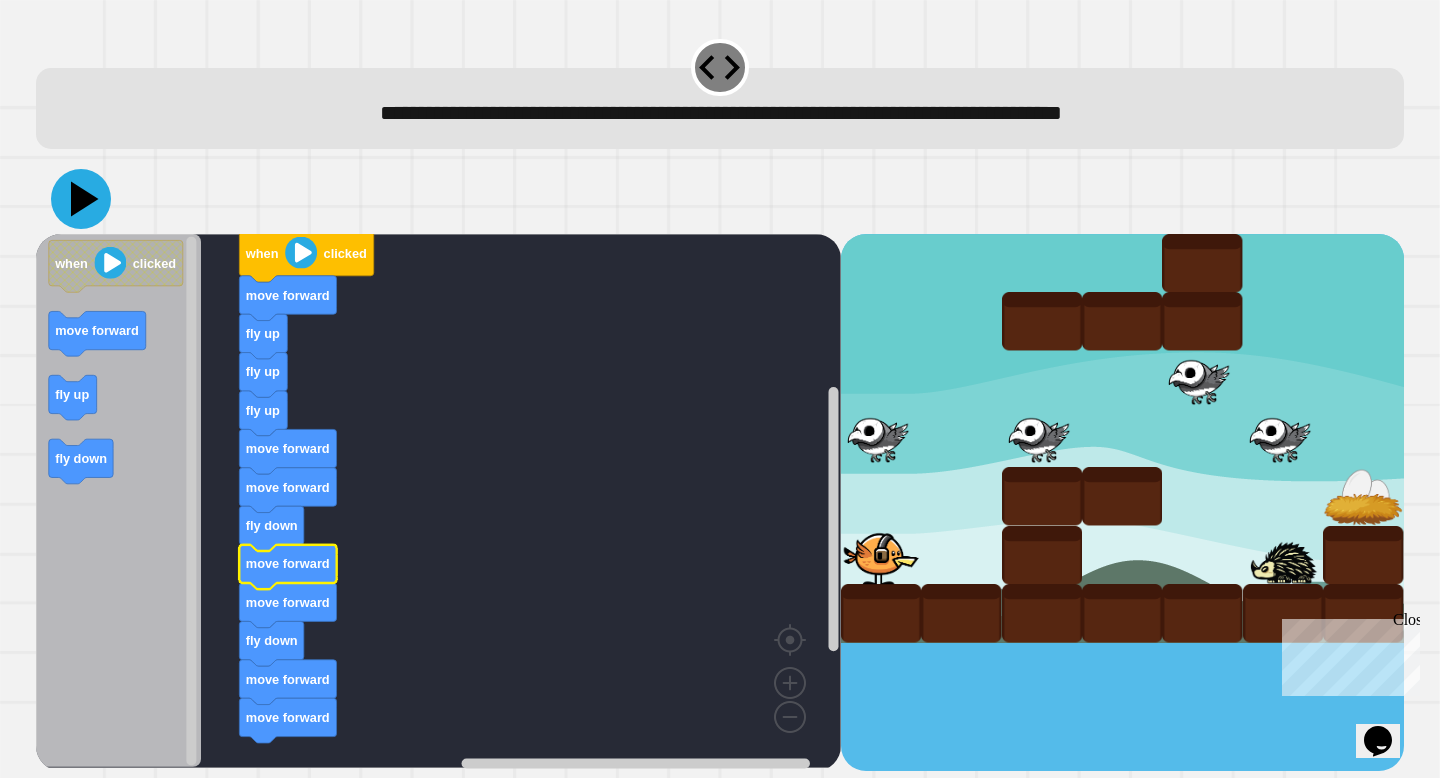 click 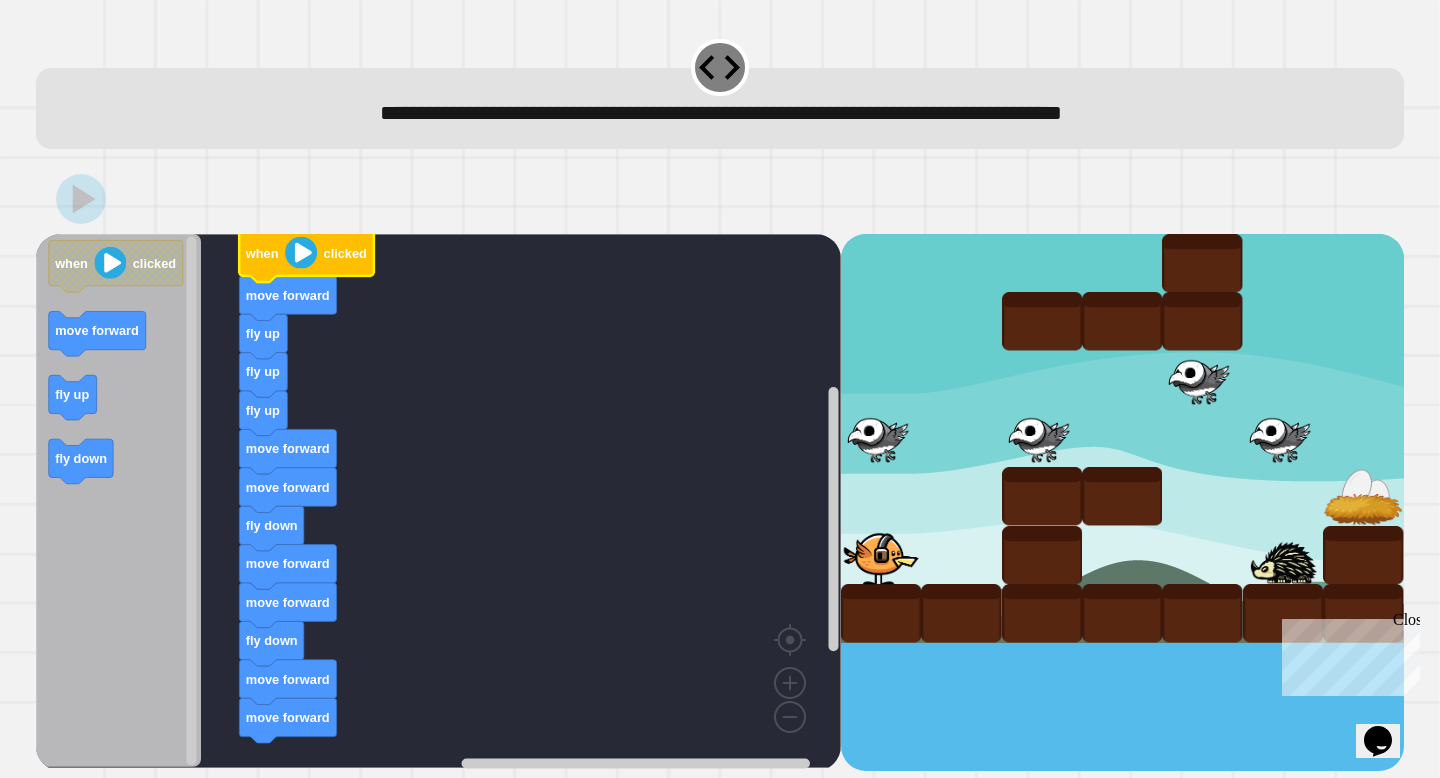 click 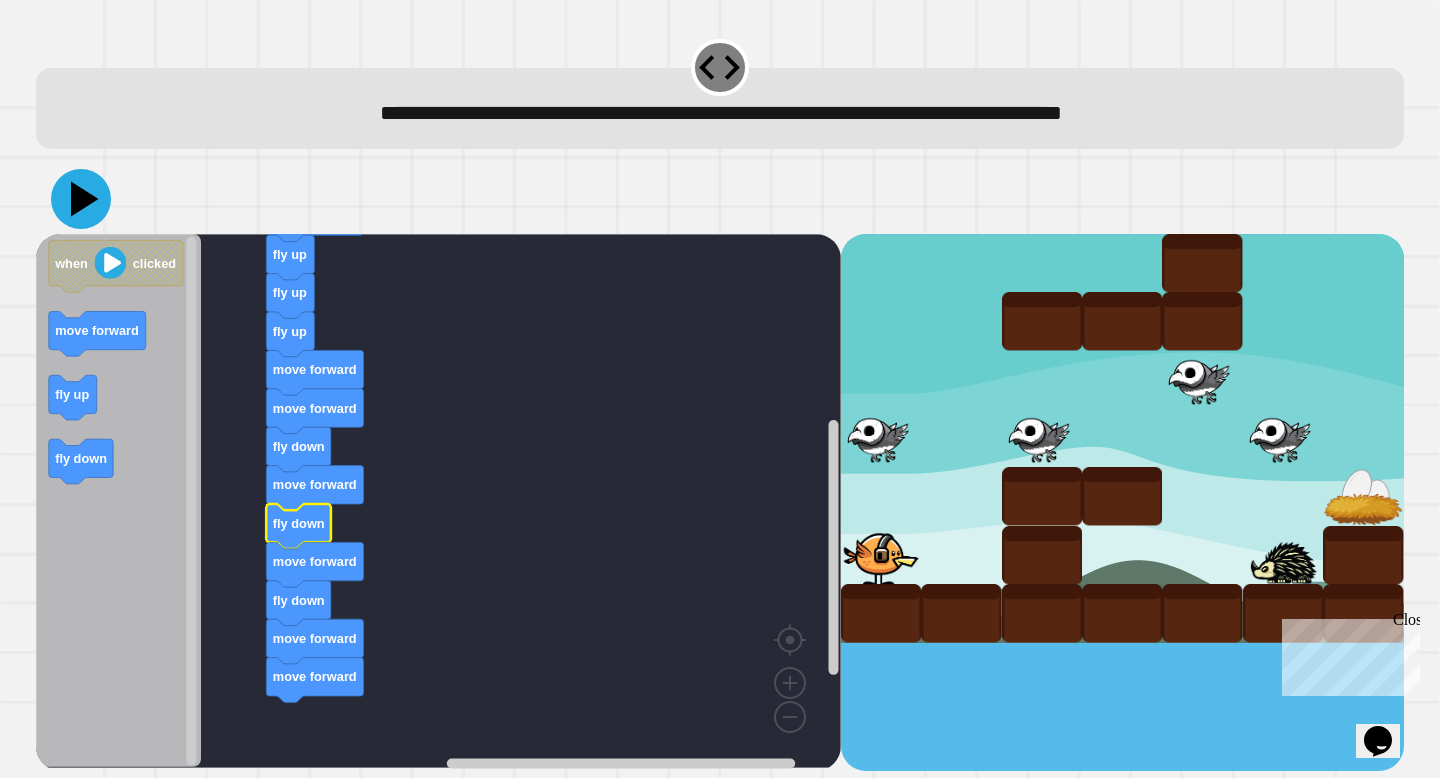 click 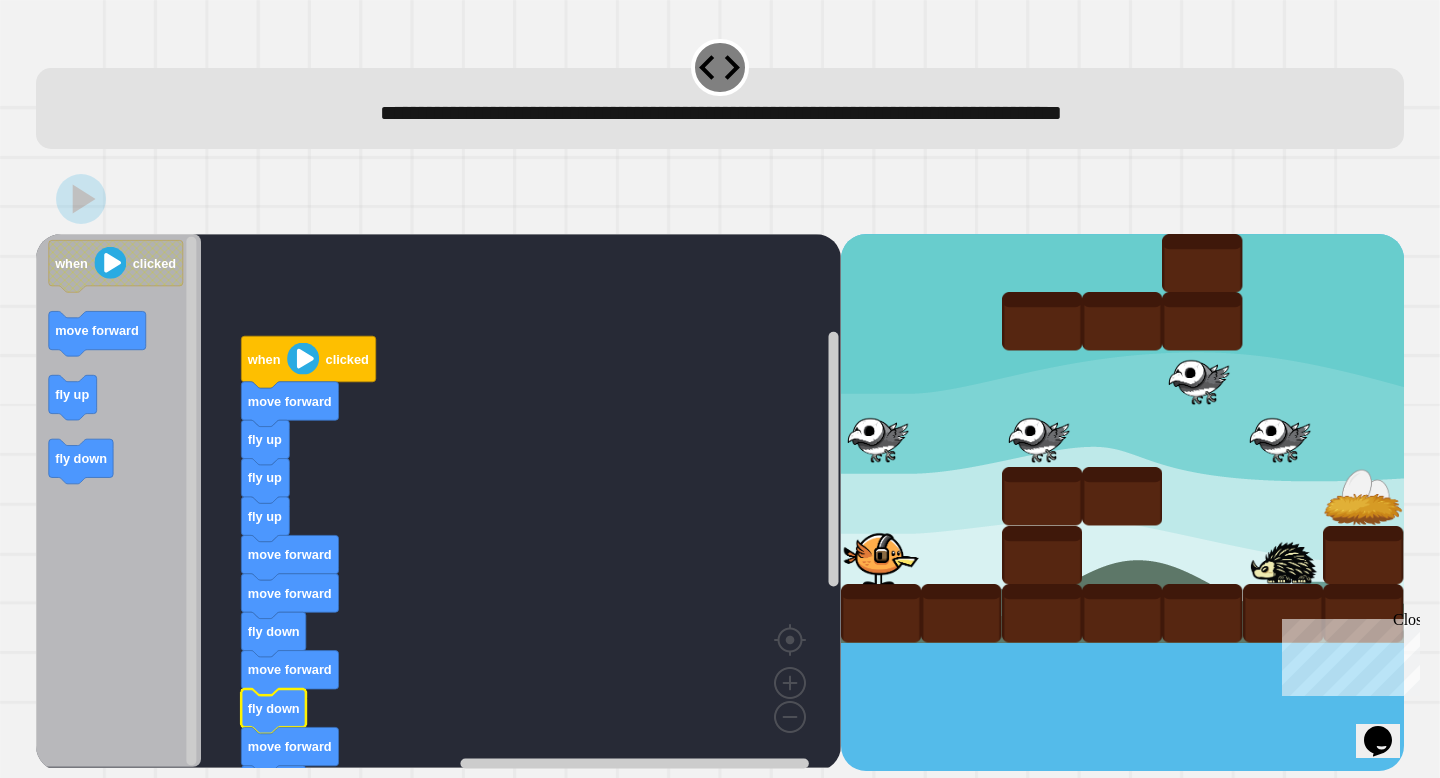click 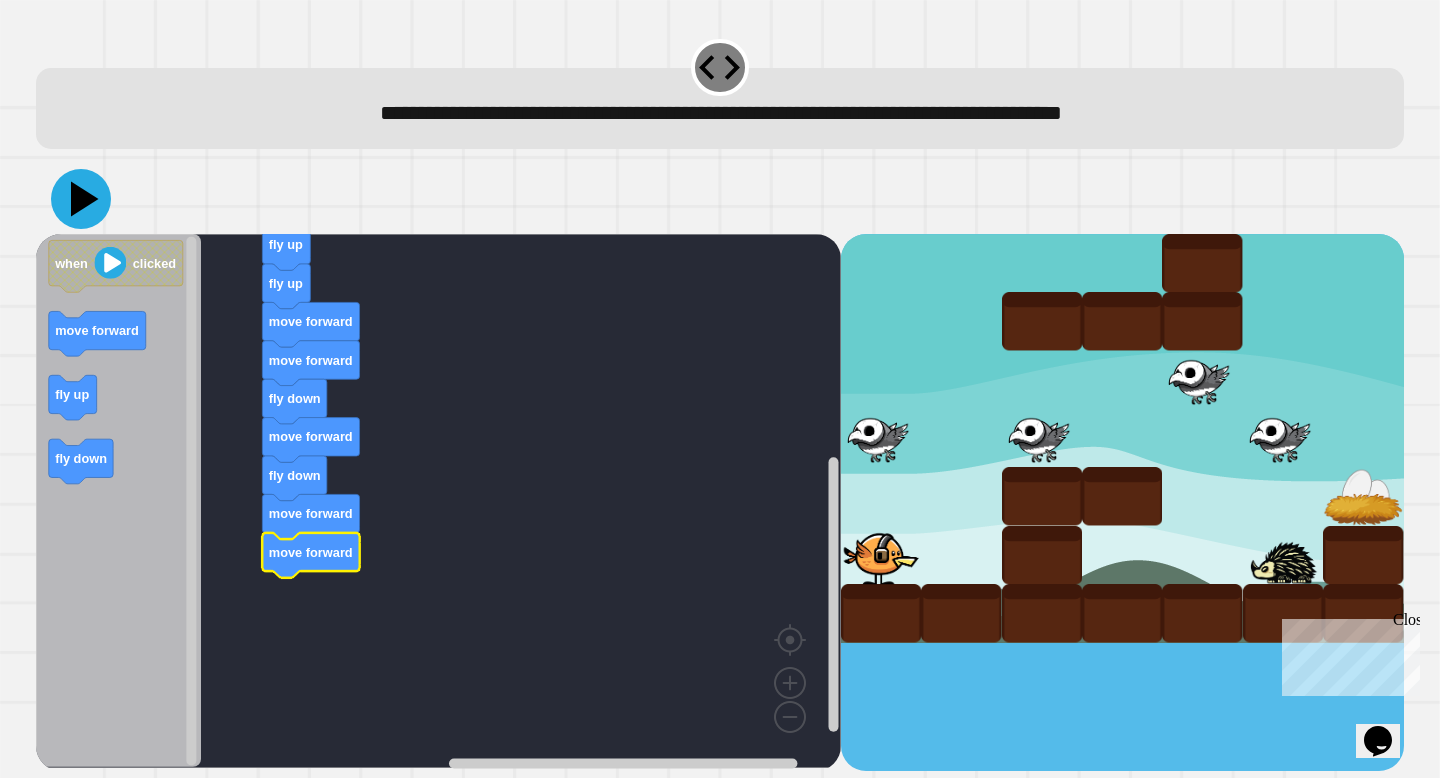 click 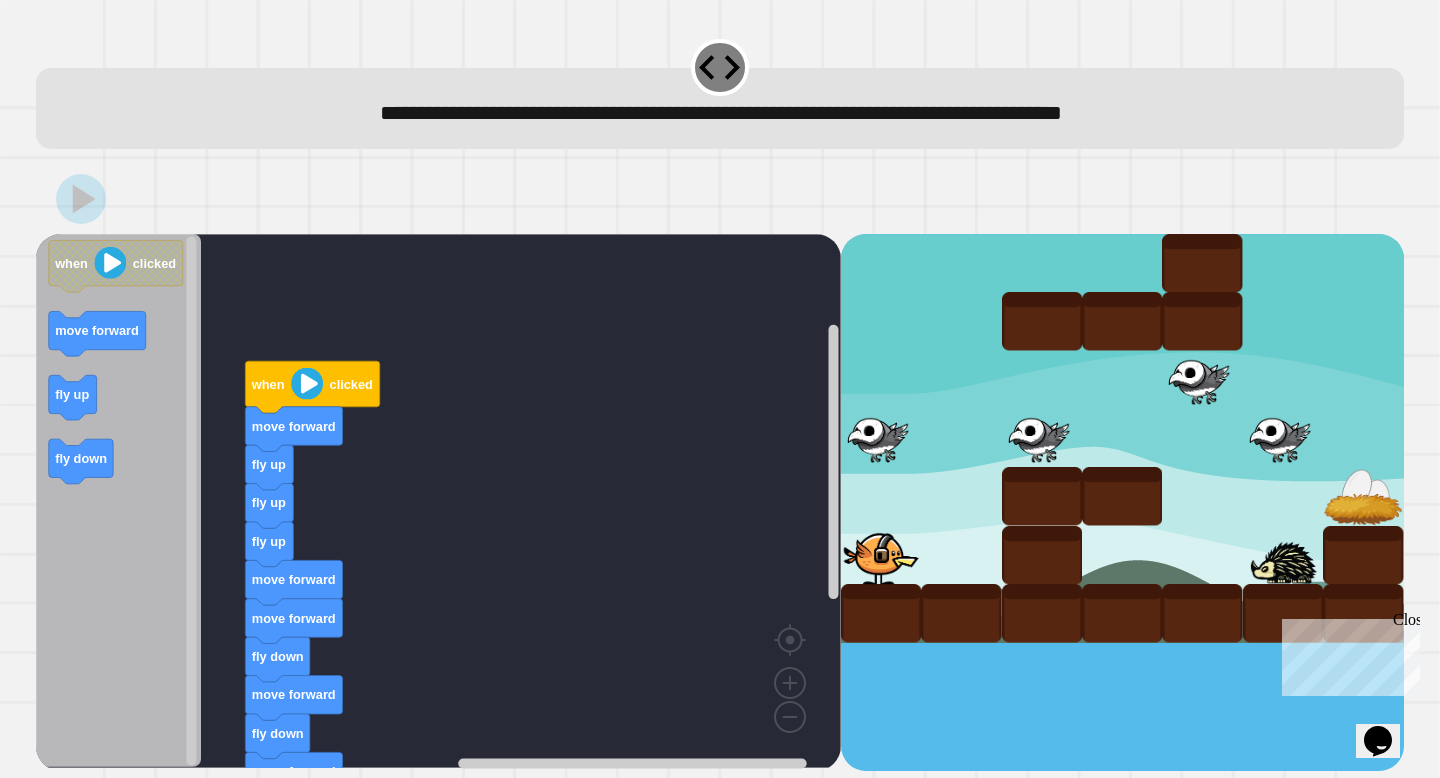 click 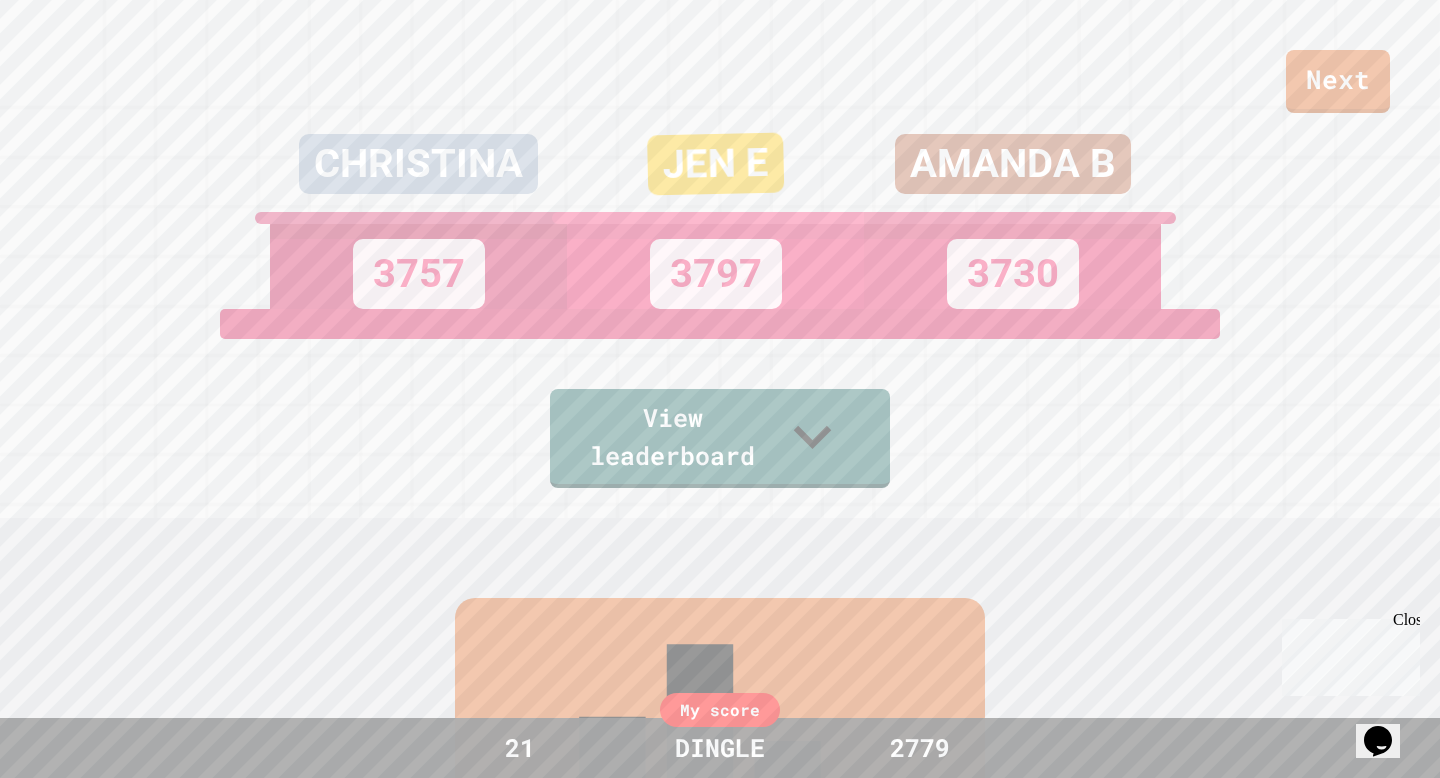 scroll, scrollTop: 302, scrollLeft: 0, axis: vertical 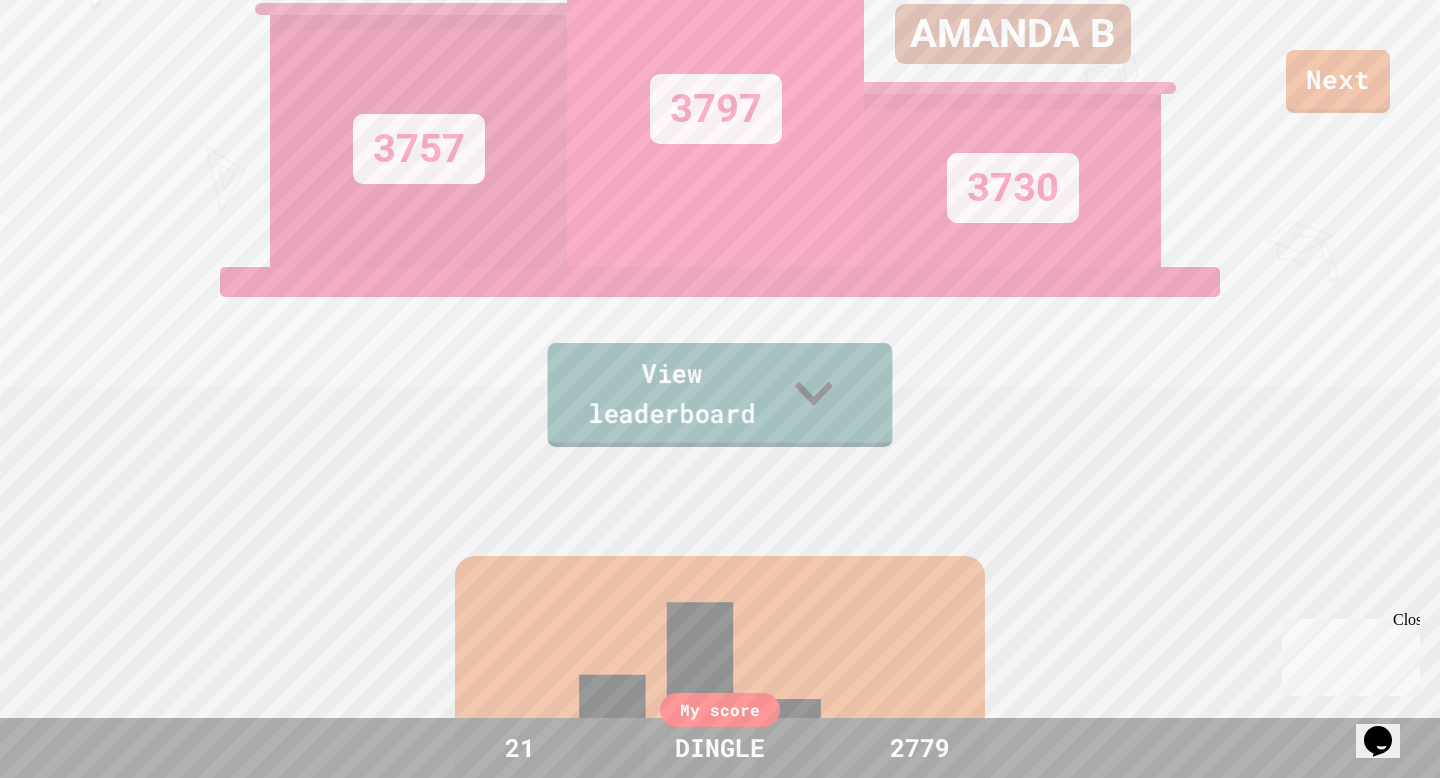 click 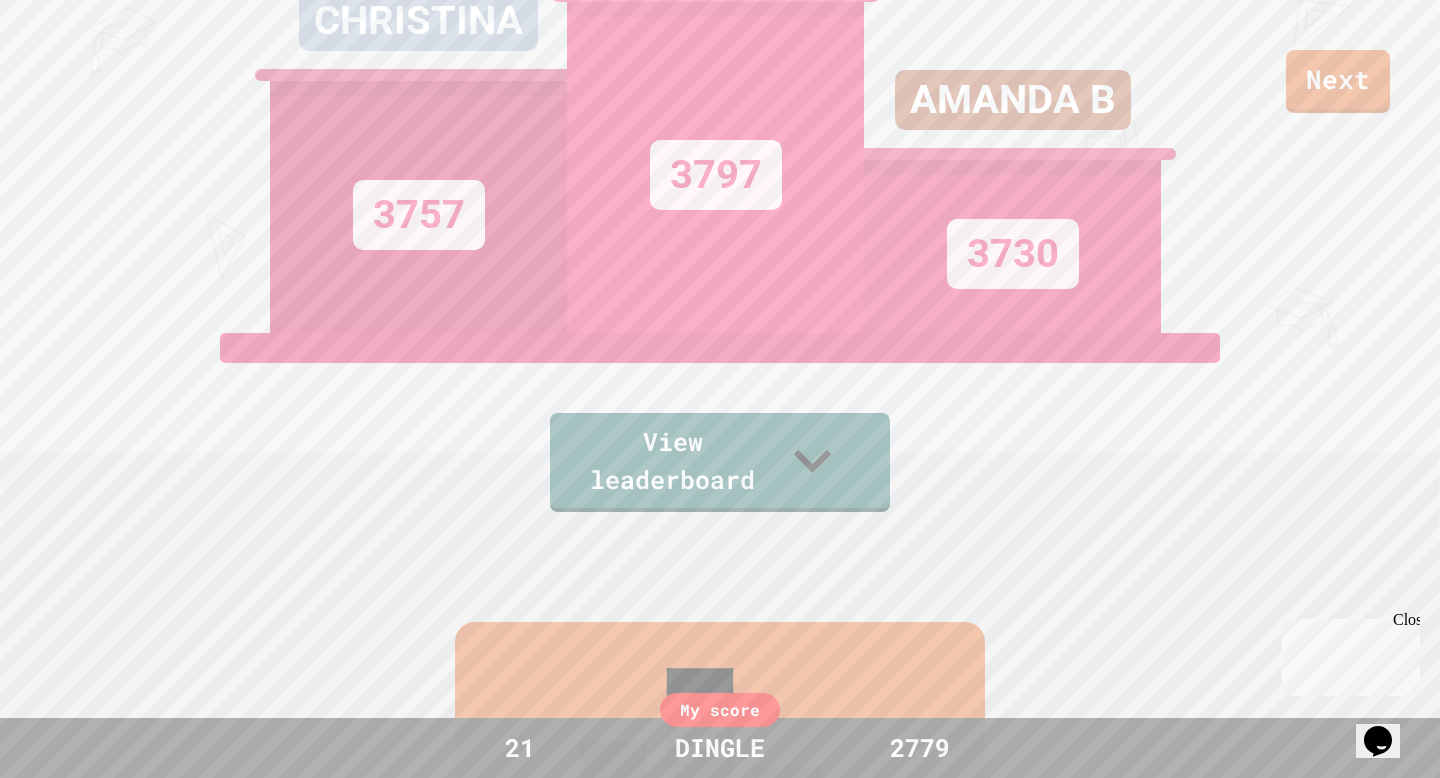 scroll, scrollTop: 209, scrollLeft: 0, axis: vertical 